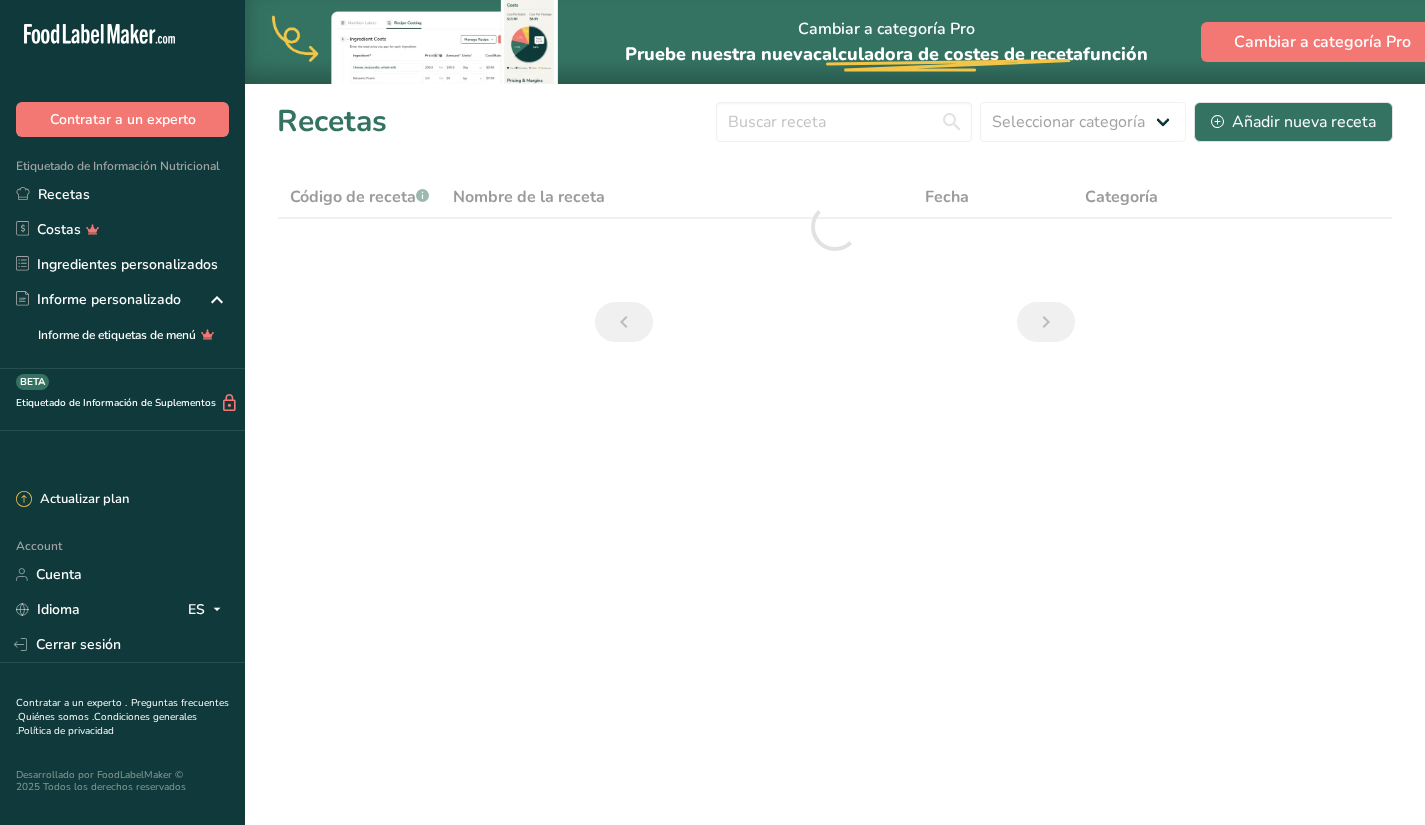 scroll, scrollTop: 0, scrollLeft: 0, axis: both 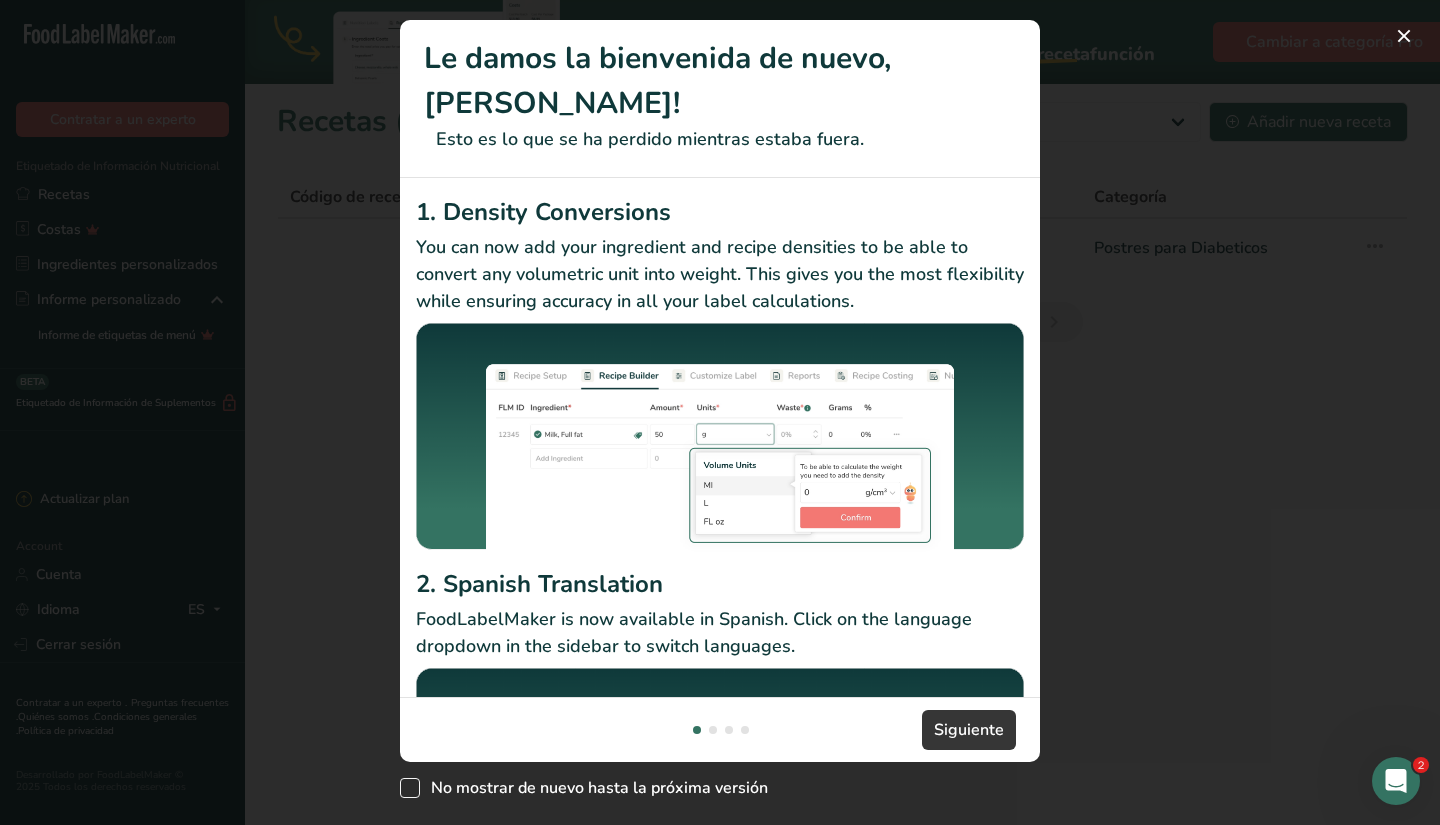 click on "No mostrar de nuevo hasta la próxima versión" at bounding box center [594, 788] 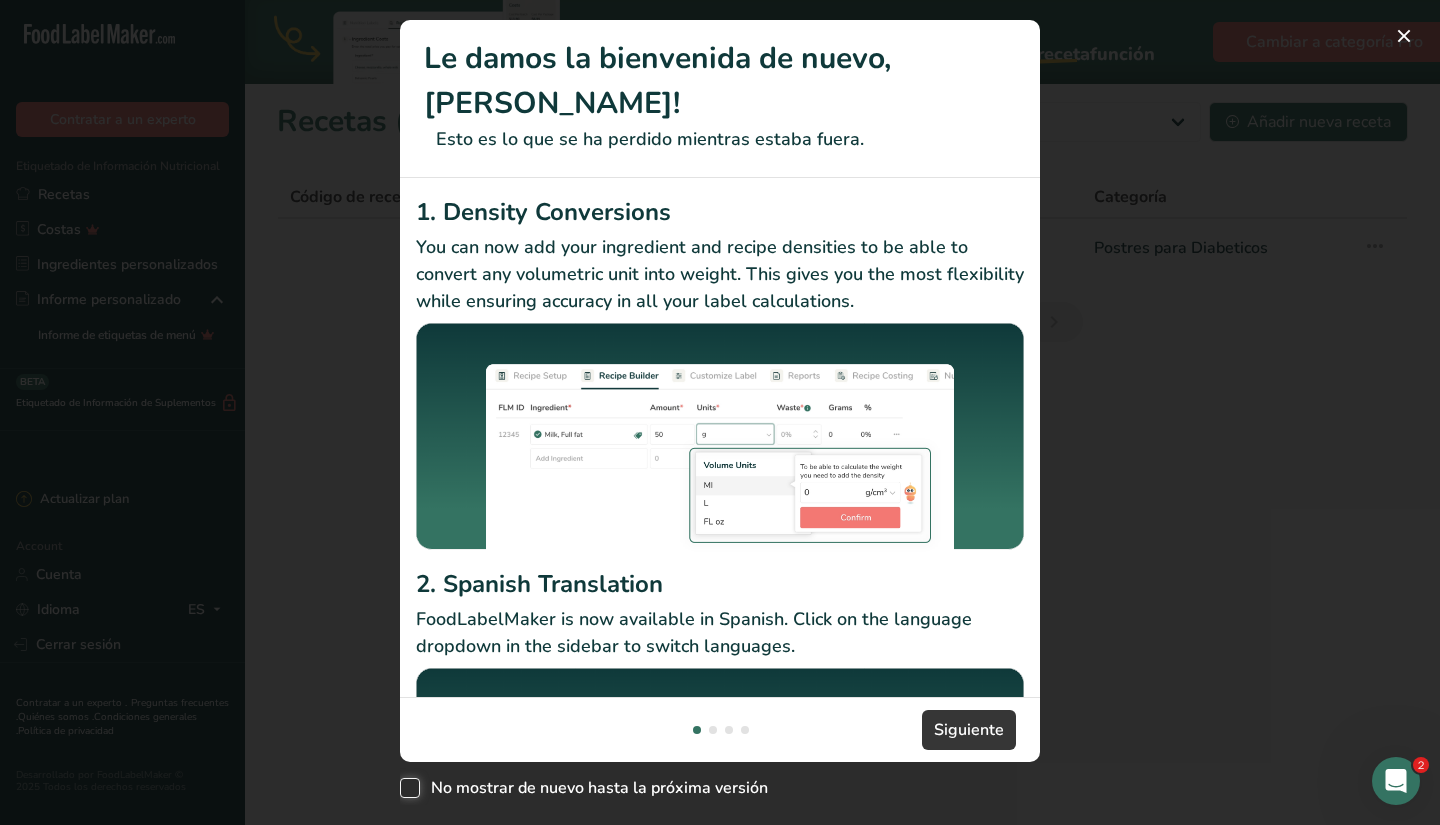 click on "No mostrar de nuevo hasta la próxima versión" at bounding box center (406, 788) 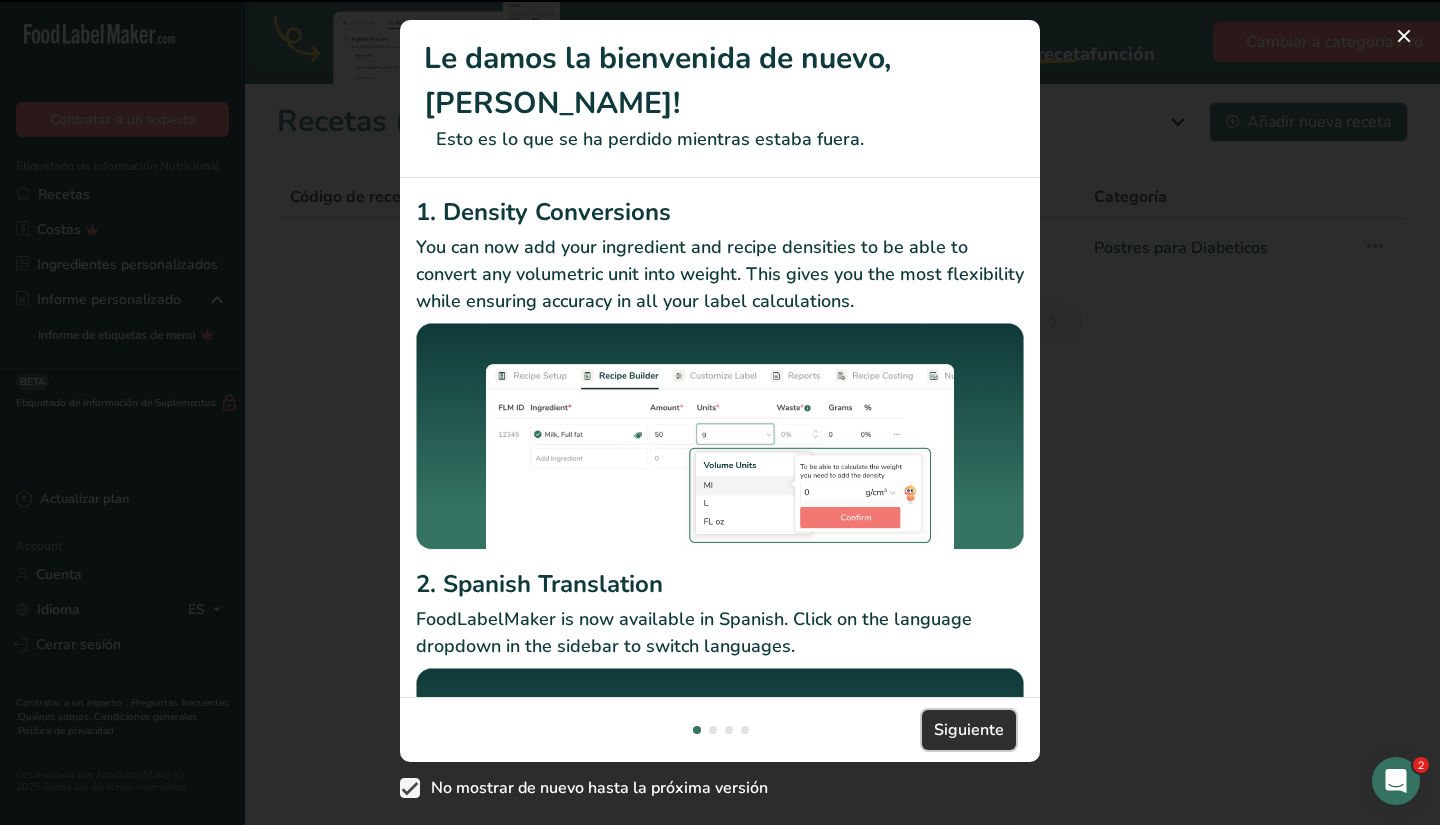 click on "Siguiente" at bounding box center (969, 730) 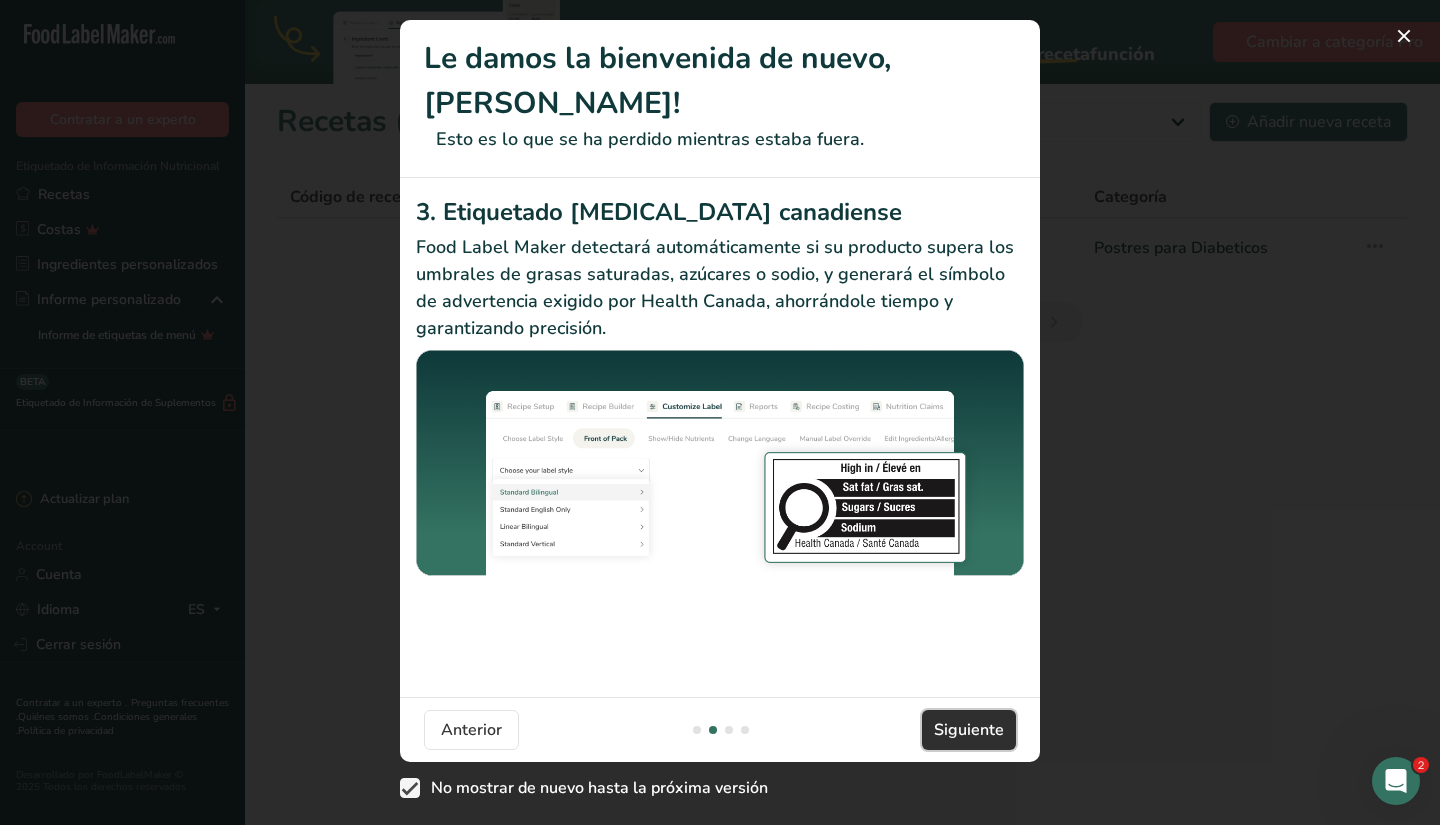 click on "Siguiente" at bounding box center (969, 730) 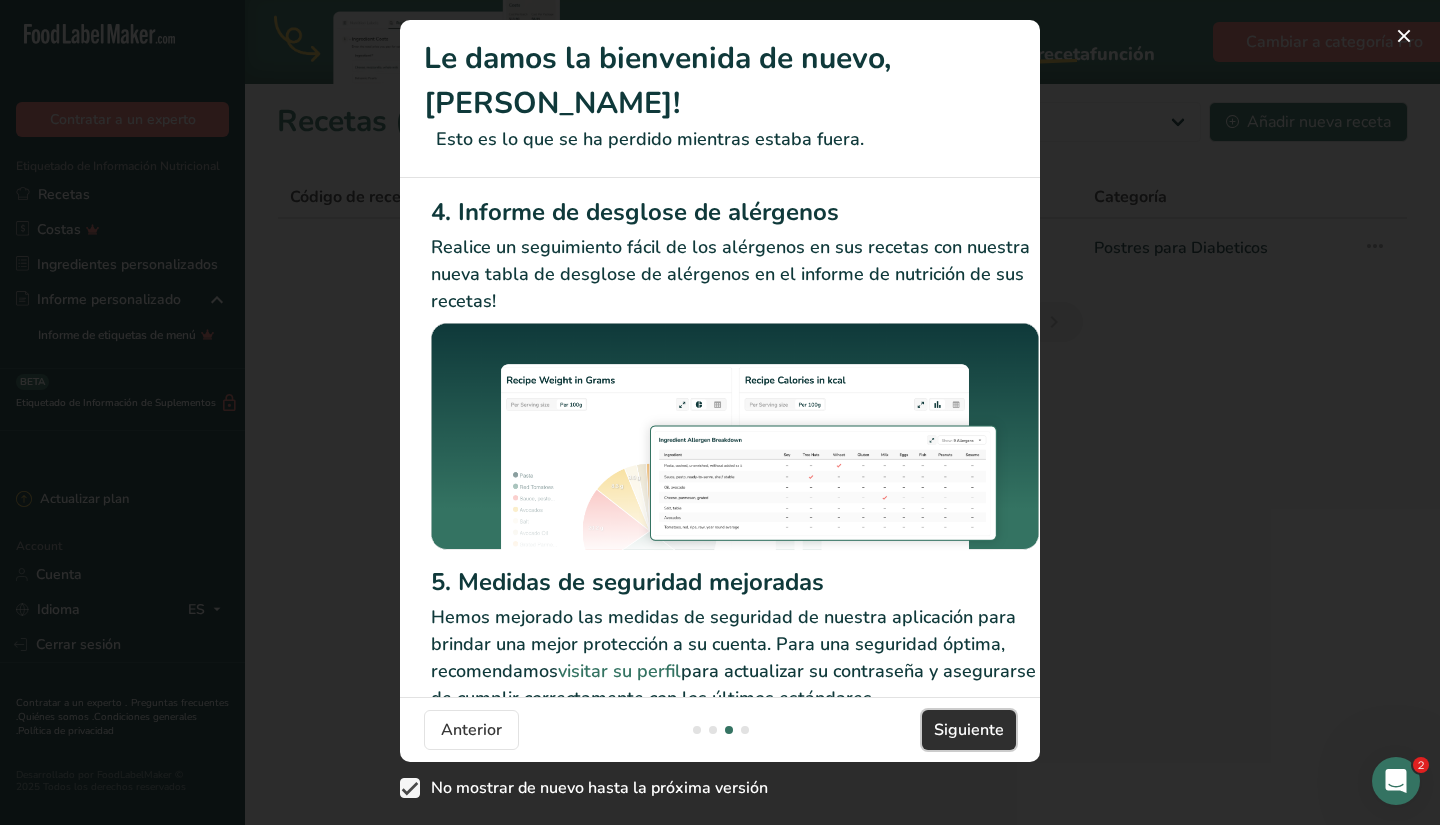 click on "Siguiente" at bounding box center (969, 730) 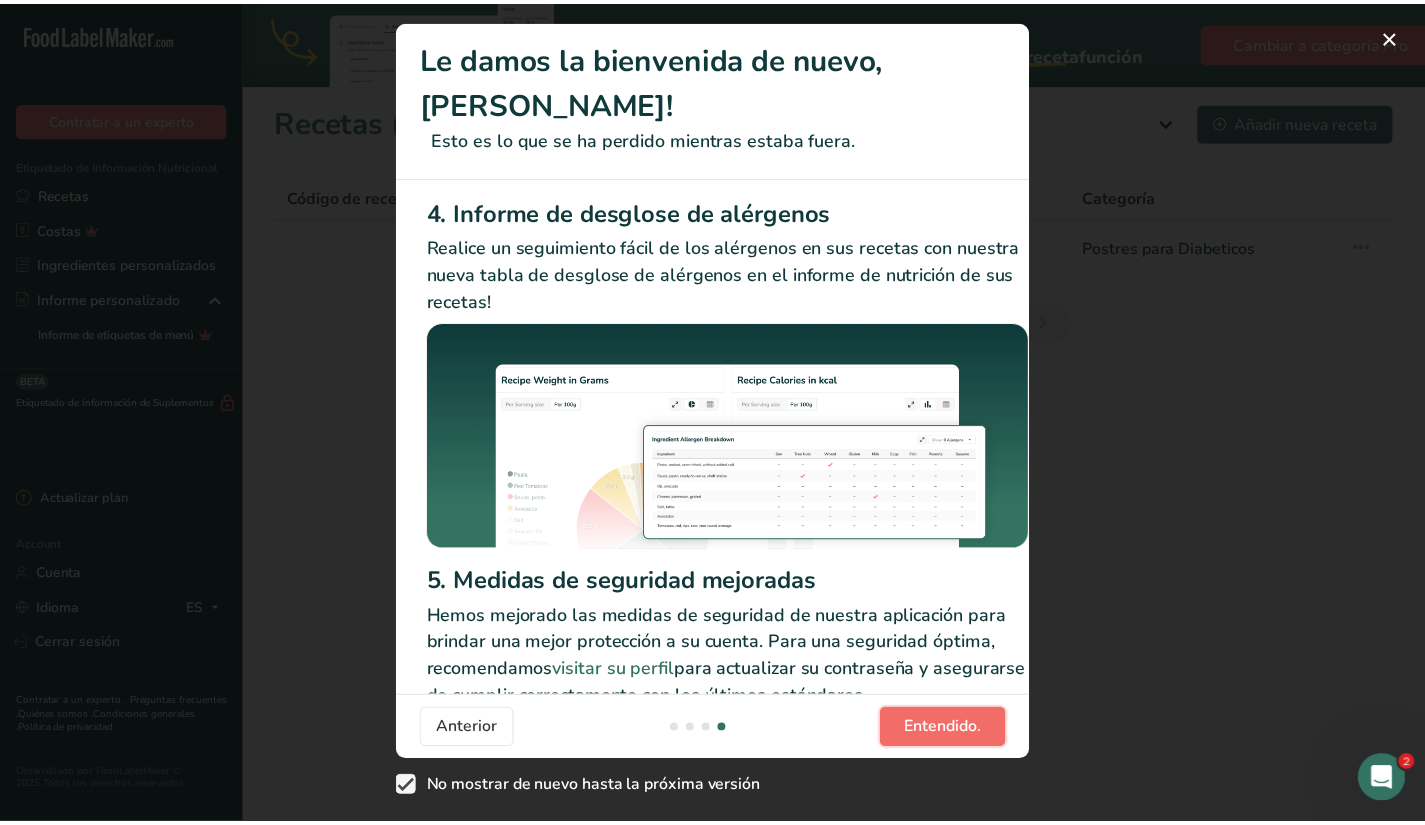 scroll, scrollTop: 0, scrollLeft: 1905, axis: horizontal 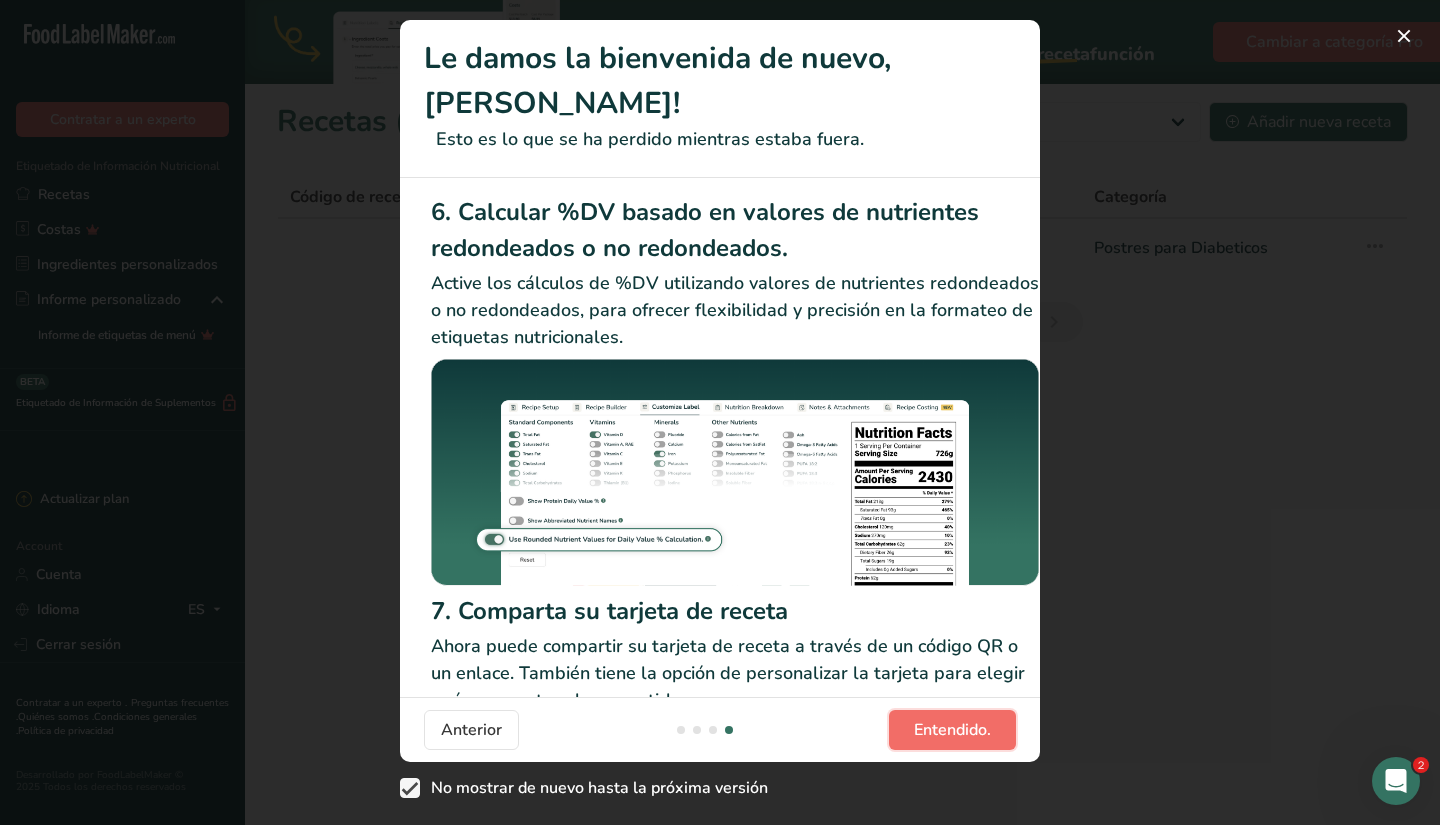 click on "Entendido." at bounding box center [952, 730] 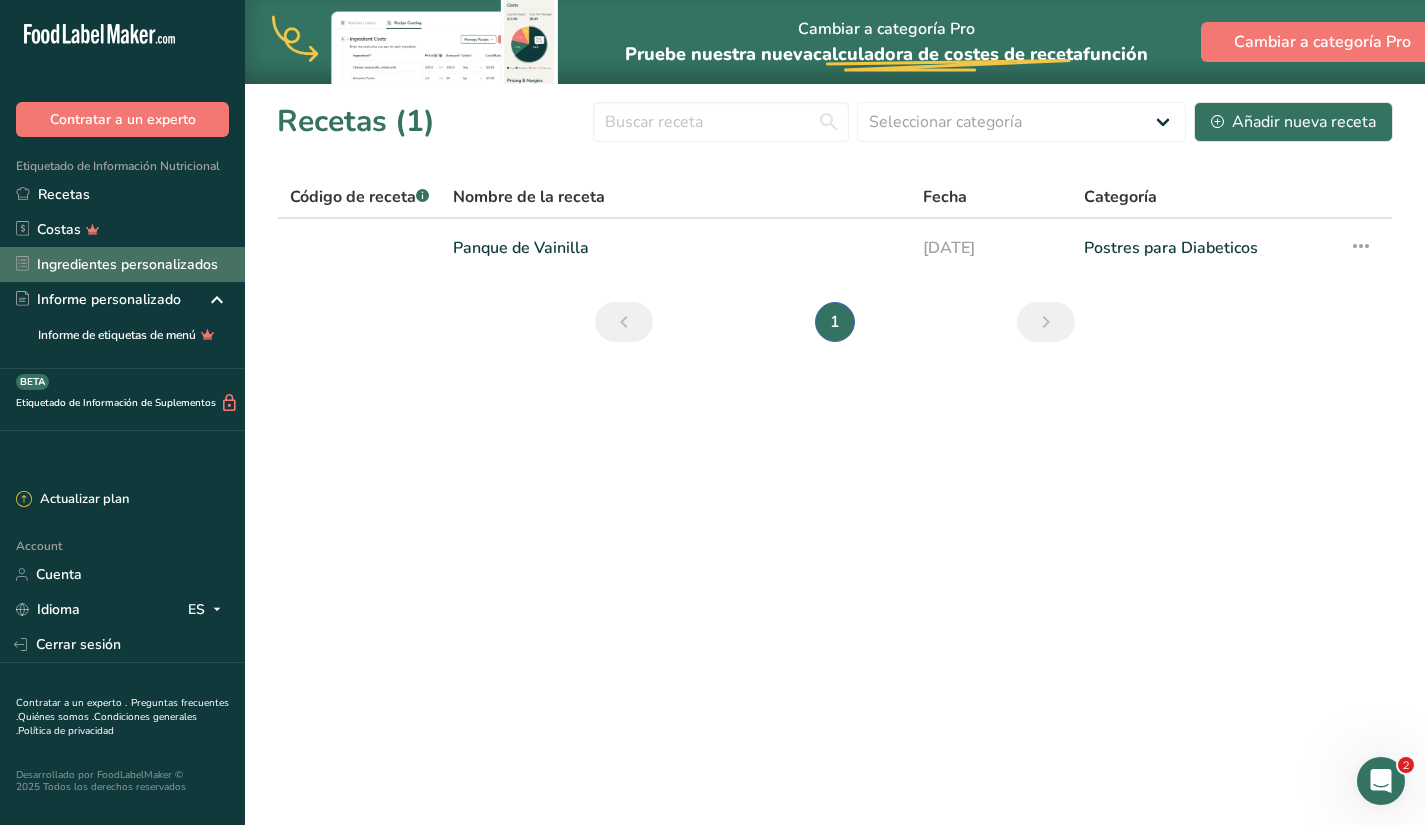 click on "Ingredientes personalizados" at bounding box center [122, 264] 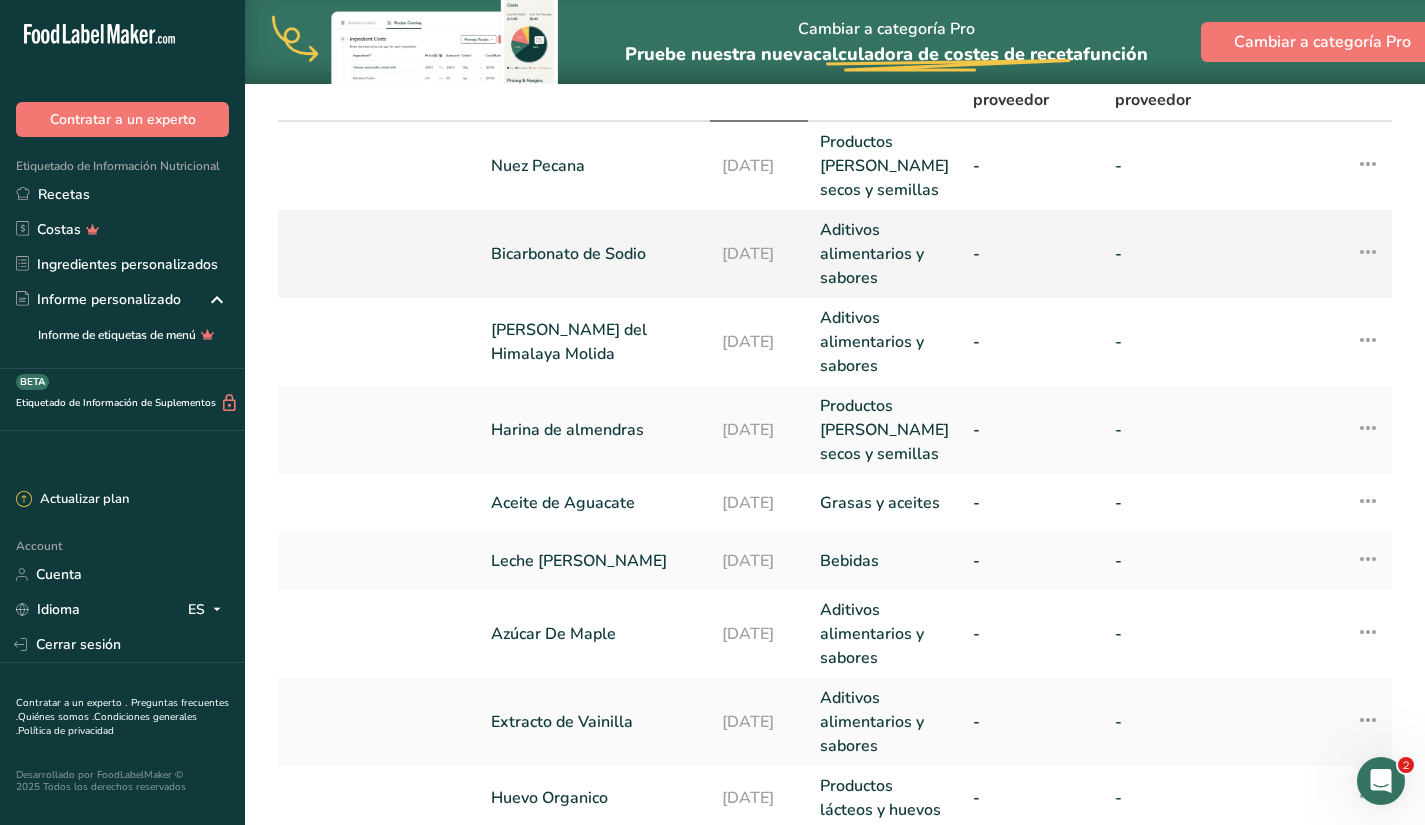 scroll, scrollTop: 172, scrollLeft: 0, axis: vertical 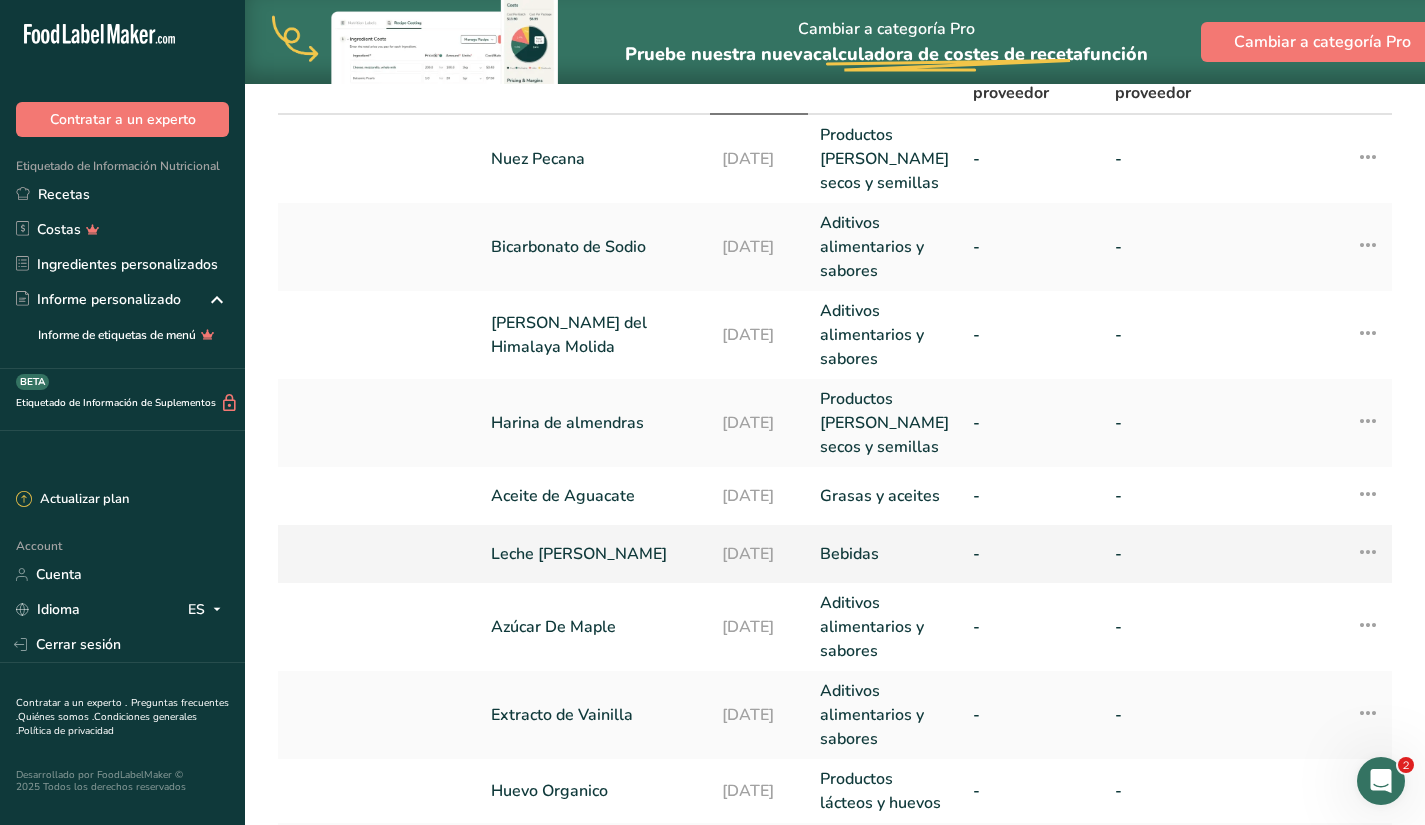 click on "Leche [PERSON_NAME]" at bounding box center (594, 554) 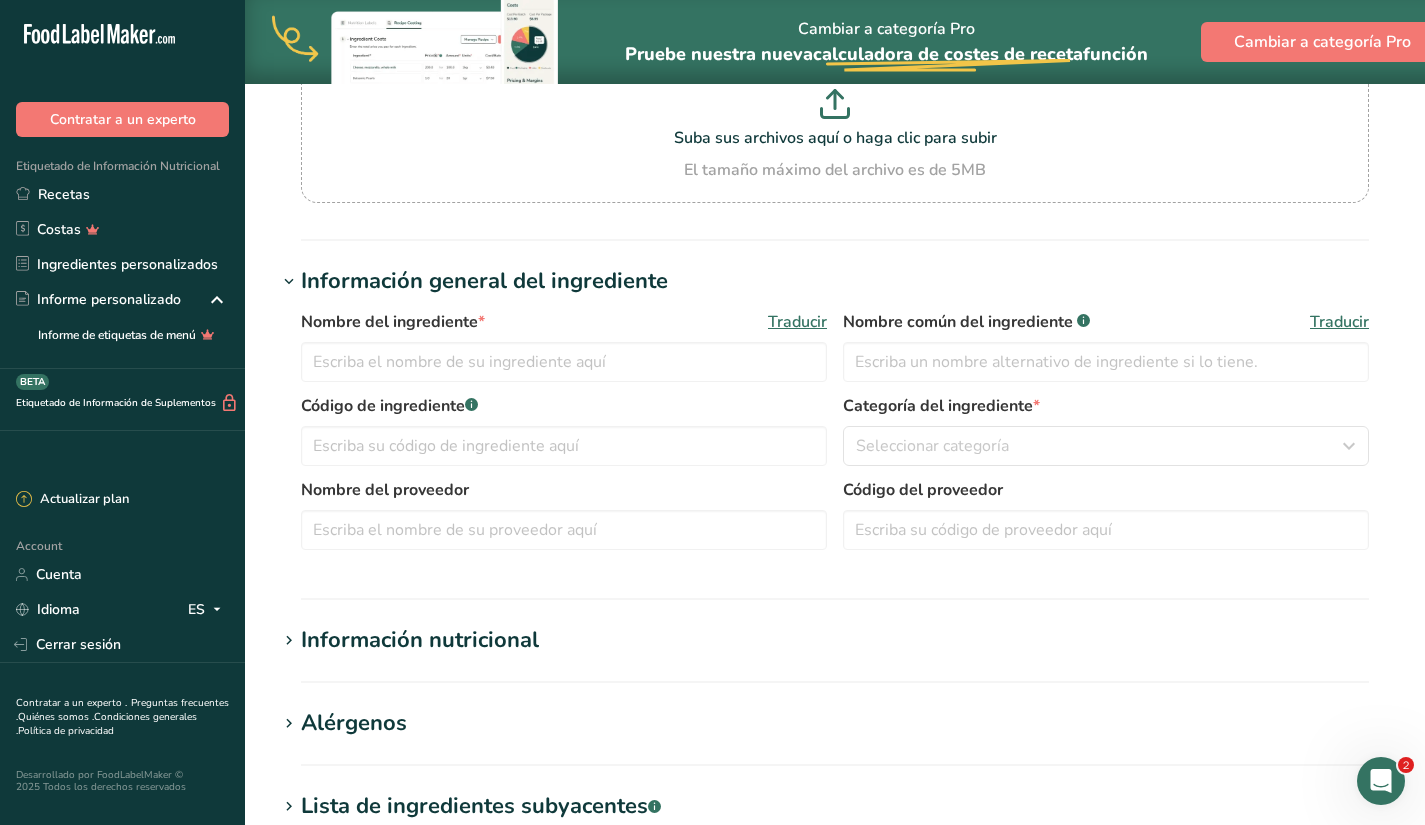 scroll, scrollTop: 0, scrollLeft: 0, axis: both 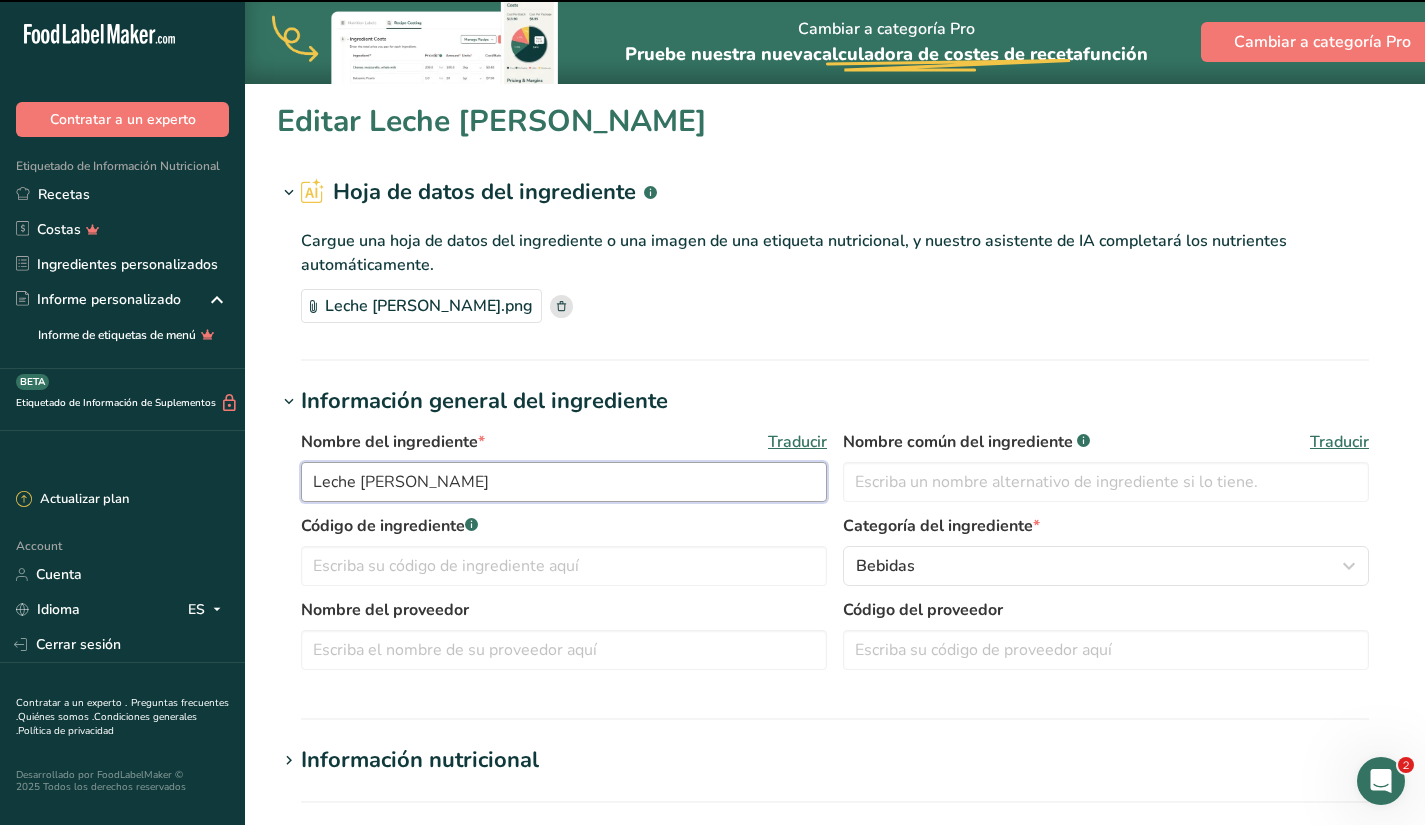 click on "Leche [PERSON_NAME]" at bounding box center [564, 482] 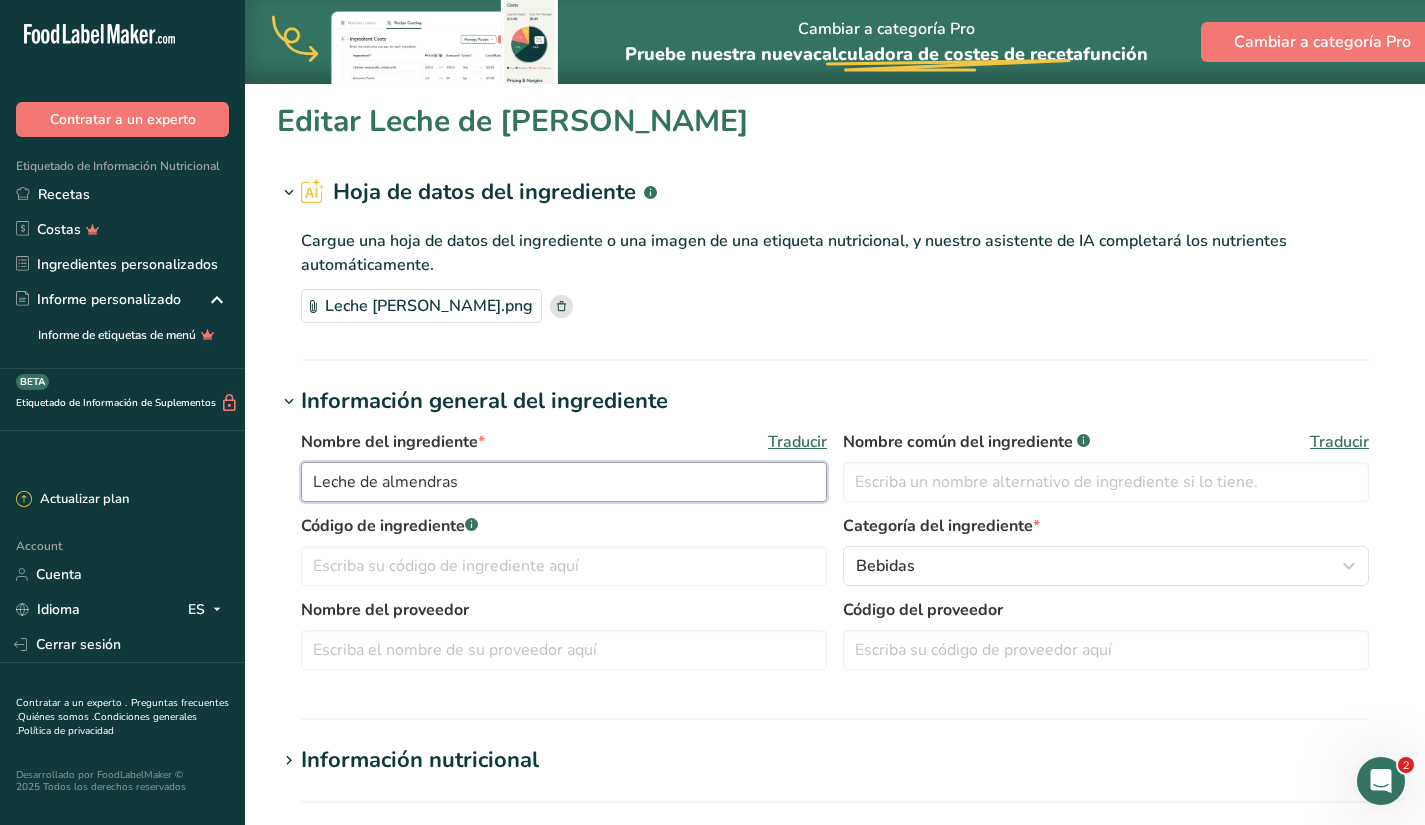 type on "Leche de almendras" 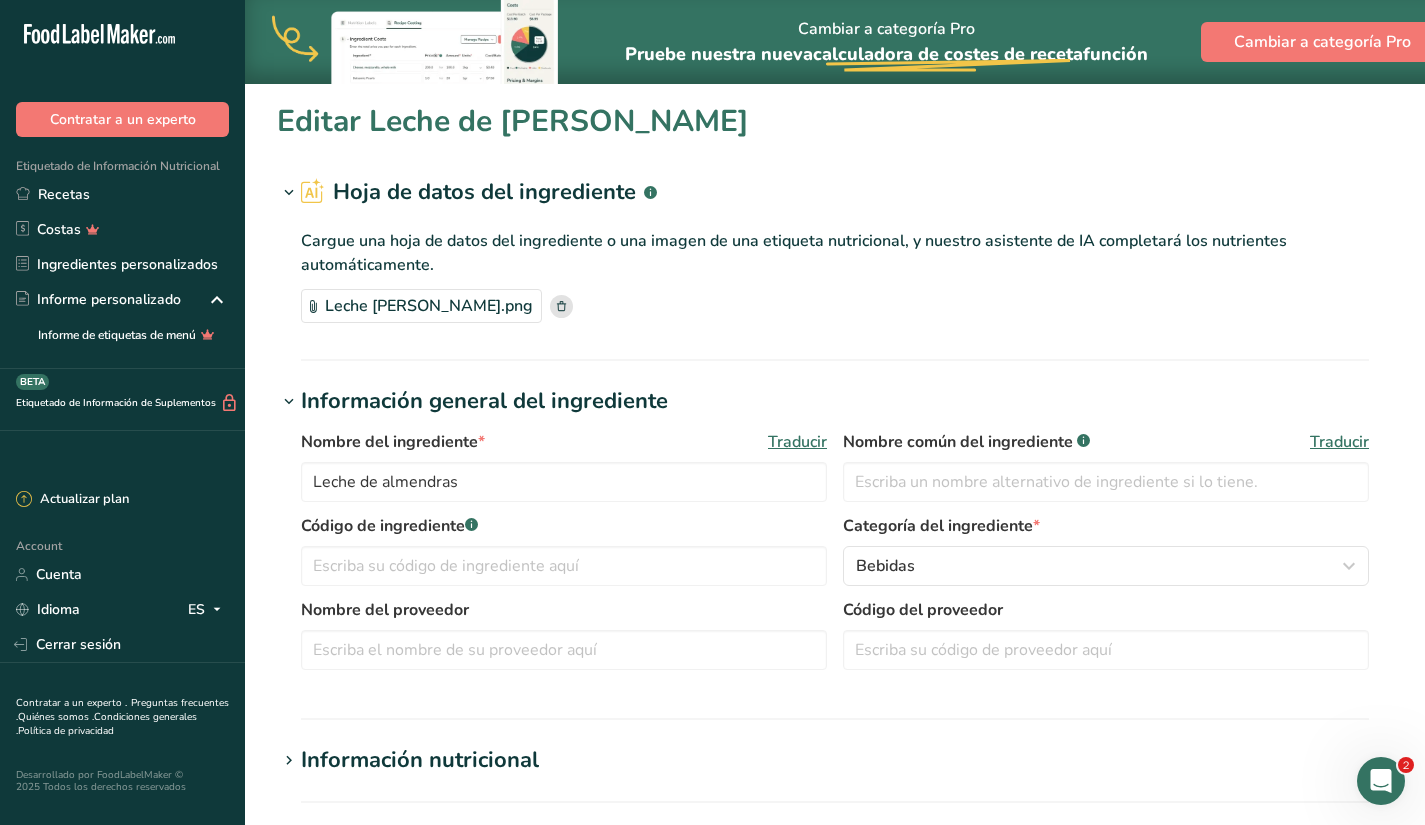 click 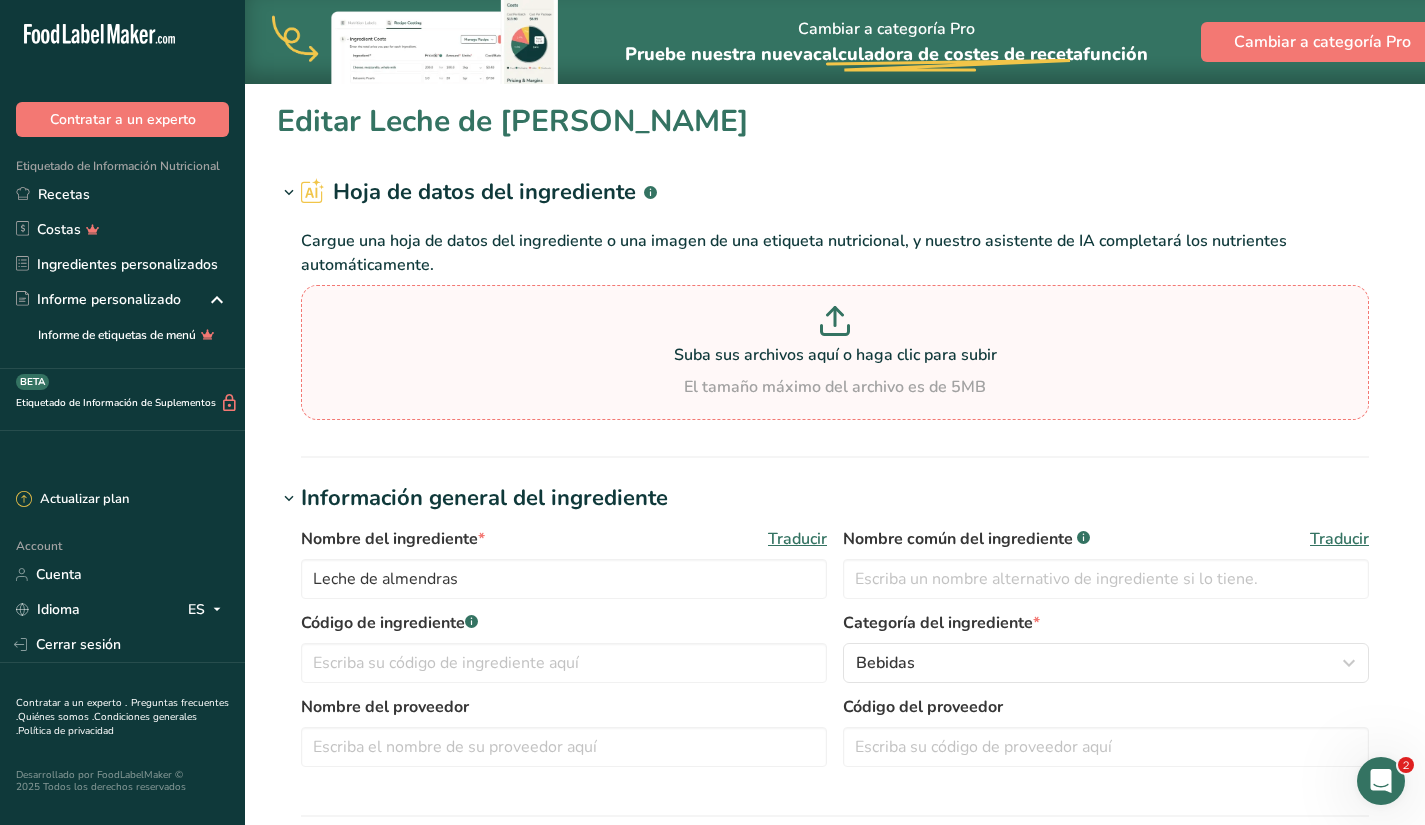 click 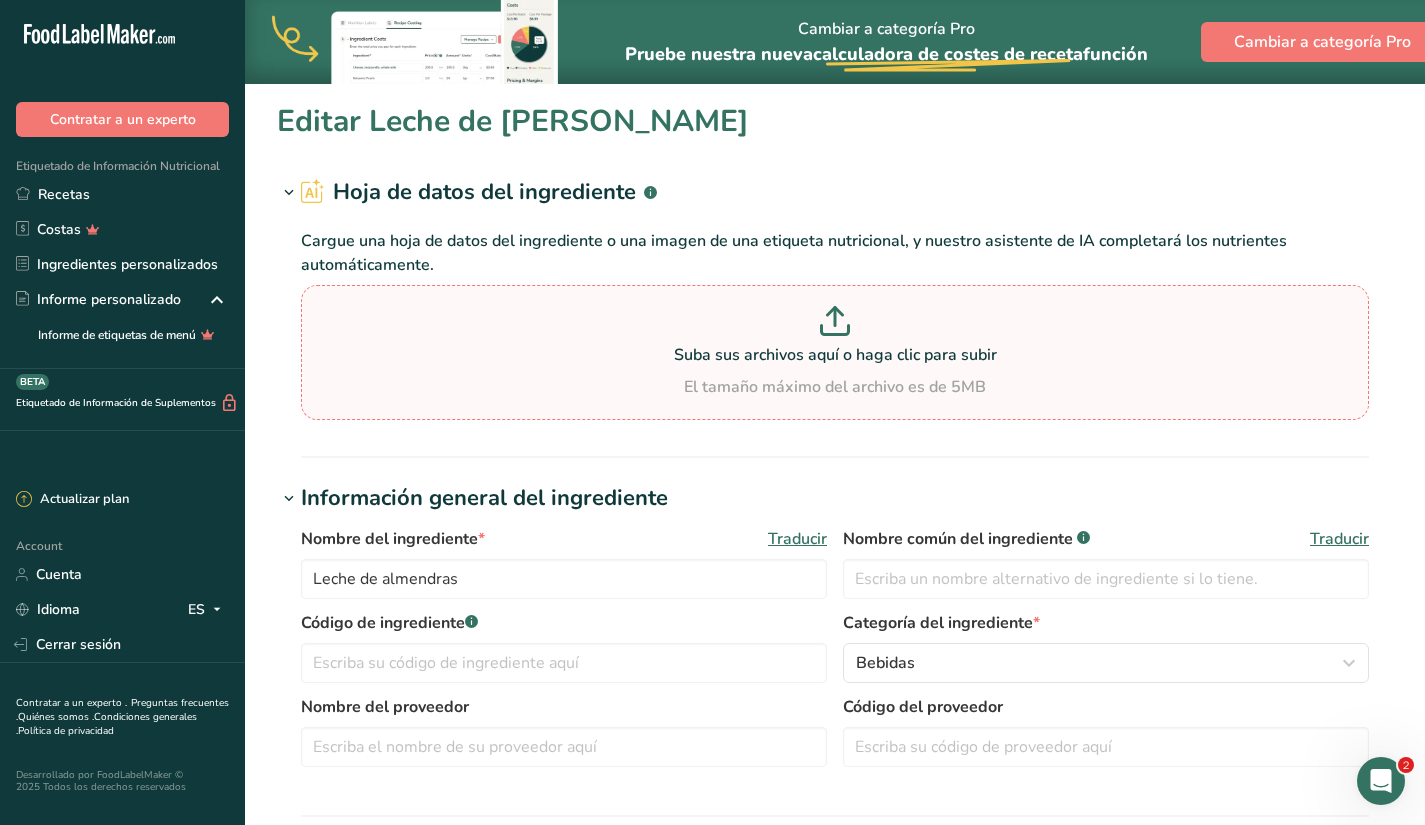 type on "C:\fakepath\Leche de Almendras.jpg" 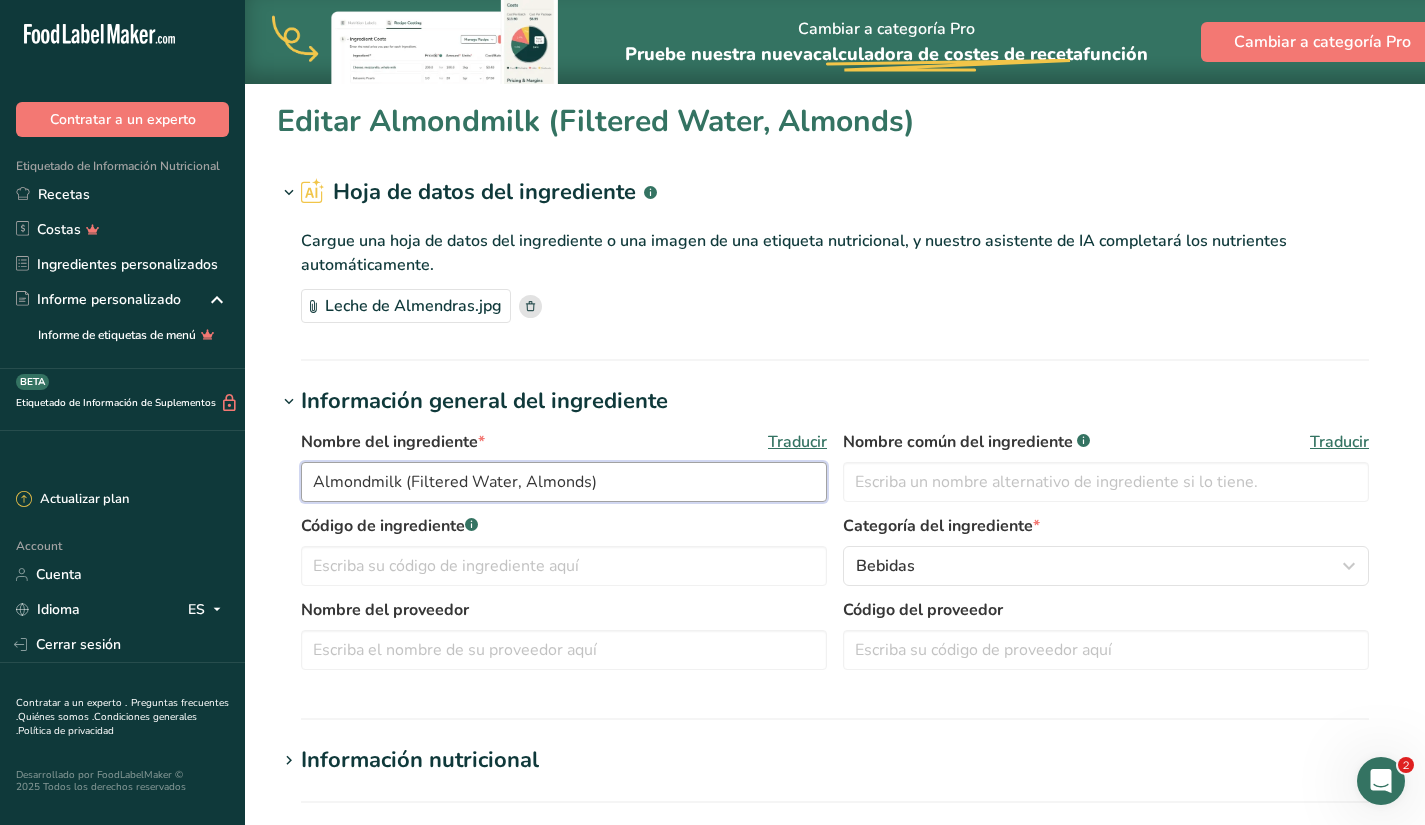 click on "Almondmilk (Filtered Water, Almonds)" at bounding box center [564, 482] 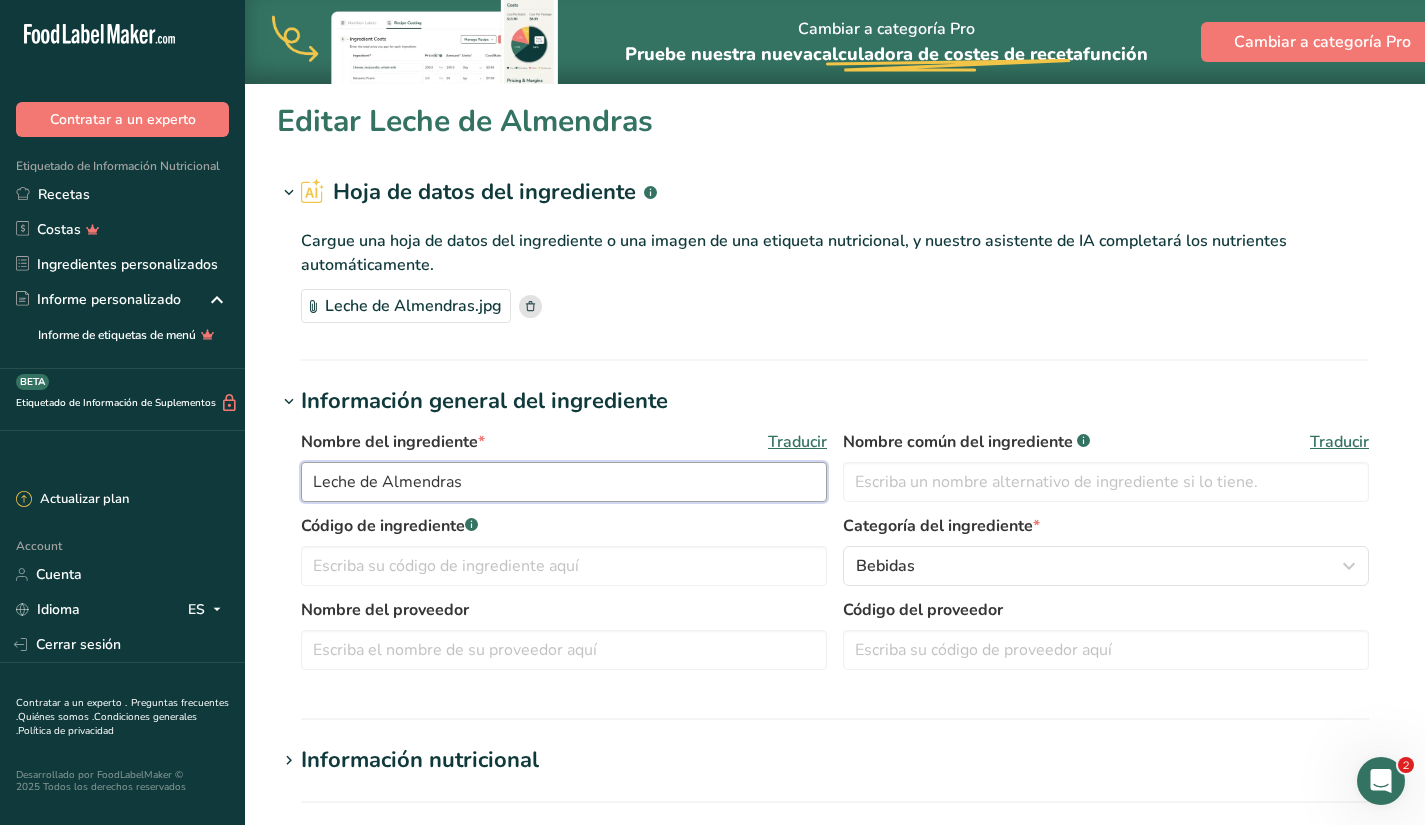 type on "Leche de Almendras" 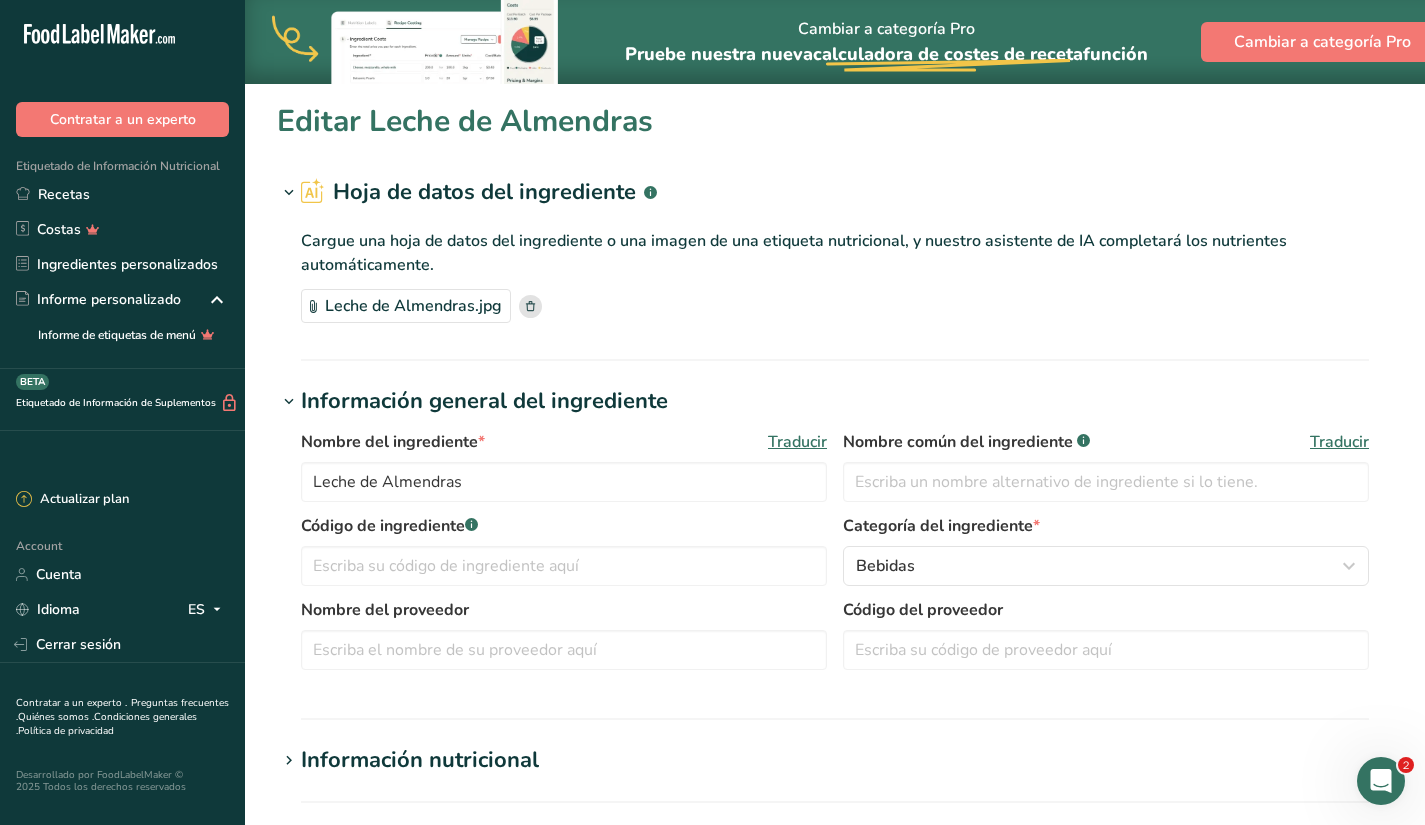 click on "Información nutricional" at bounding box center [835, 760] 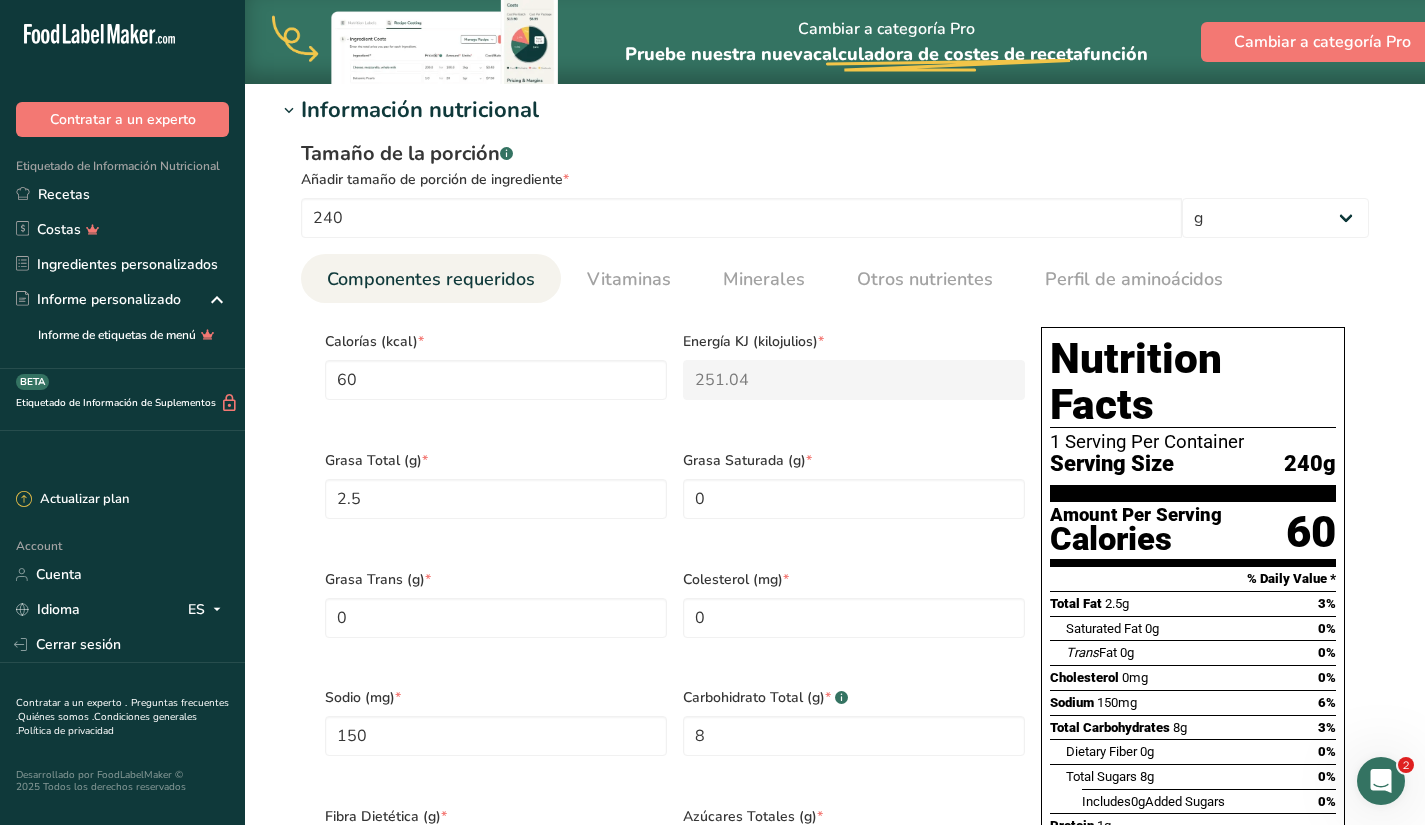 scroll, scrollTop: 742, scrollLeft: 0, axis: vertical 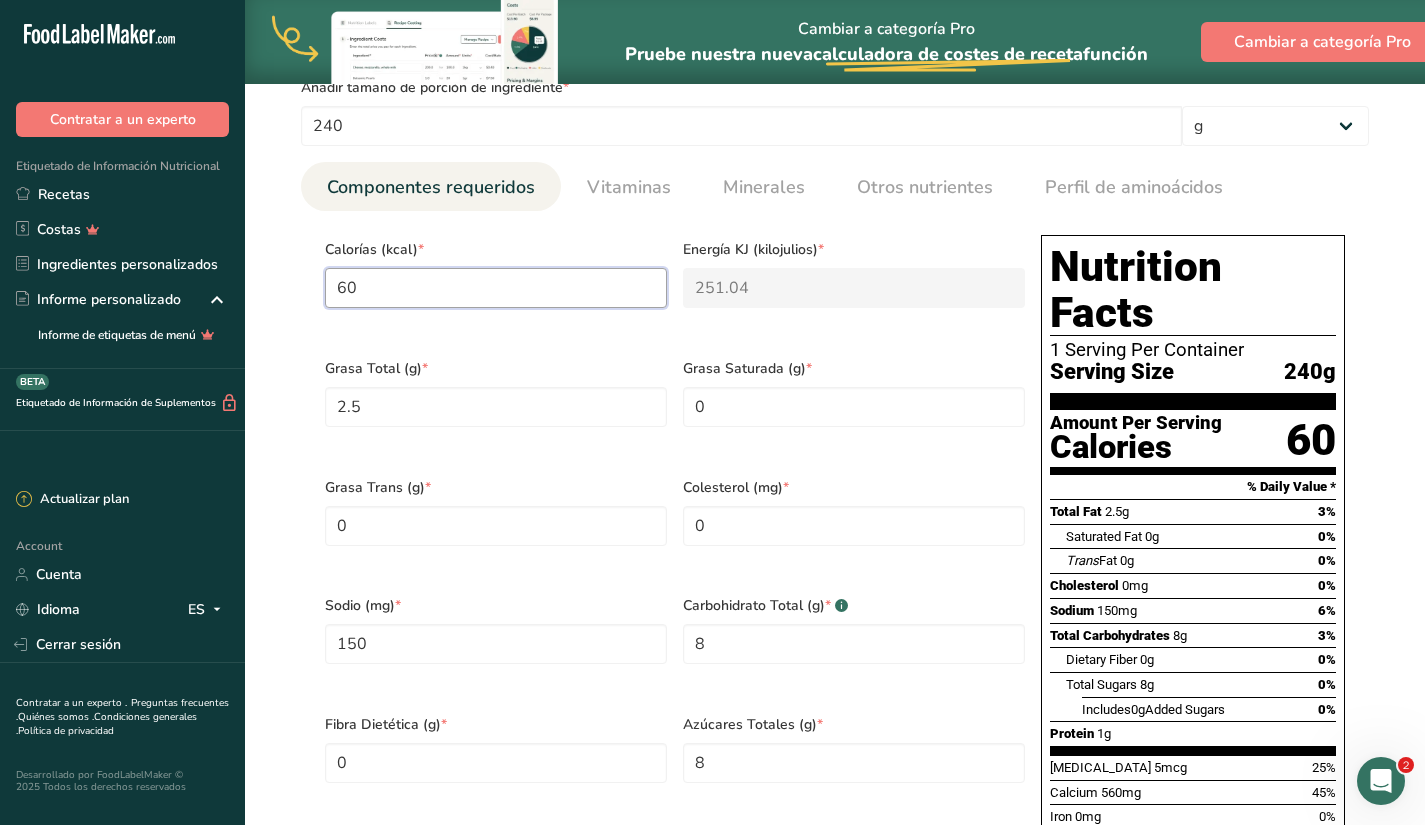 click on "60" at bounding box center (496, 288) 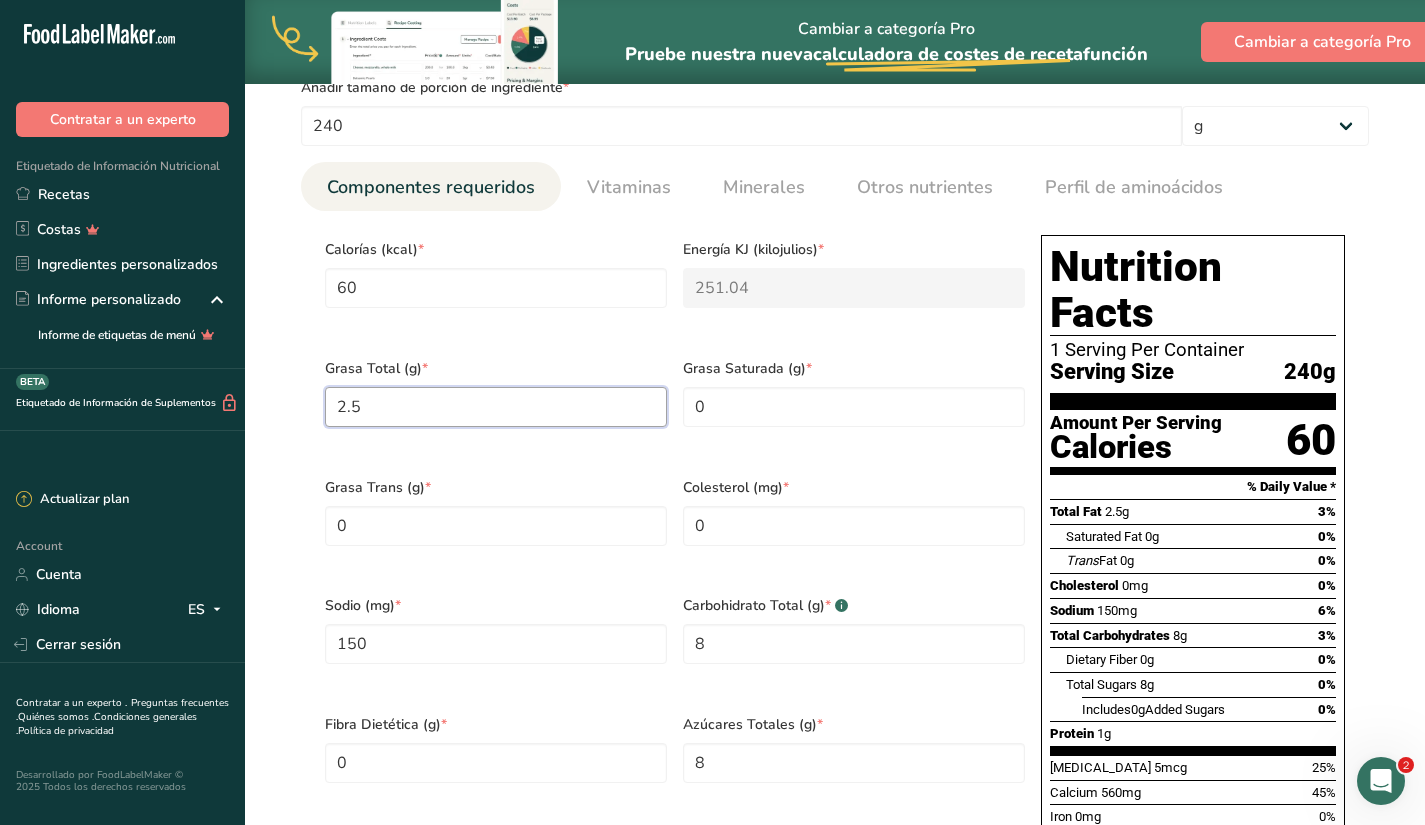 click on "2.5" at bounding box center (496, 407) 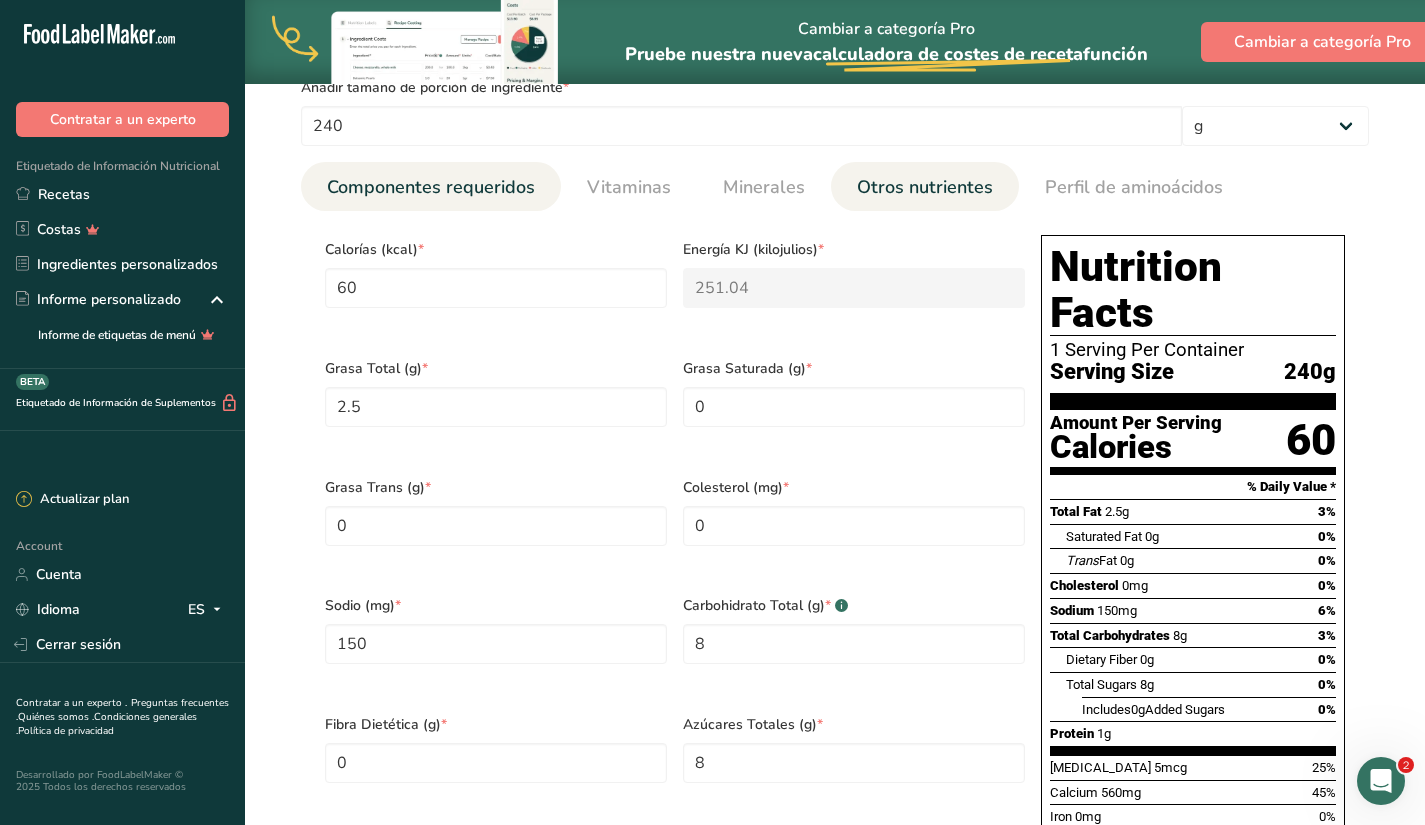 click on "Otros nutrientes" at bounding box center [925, 187] 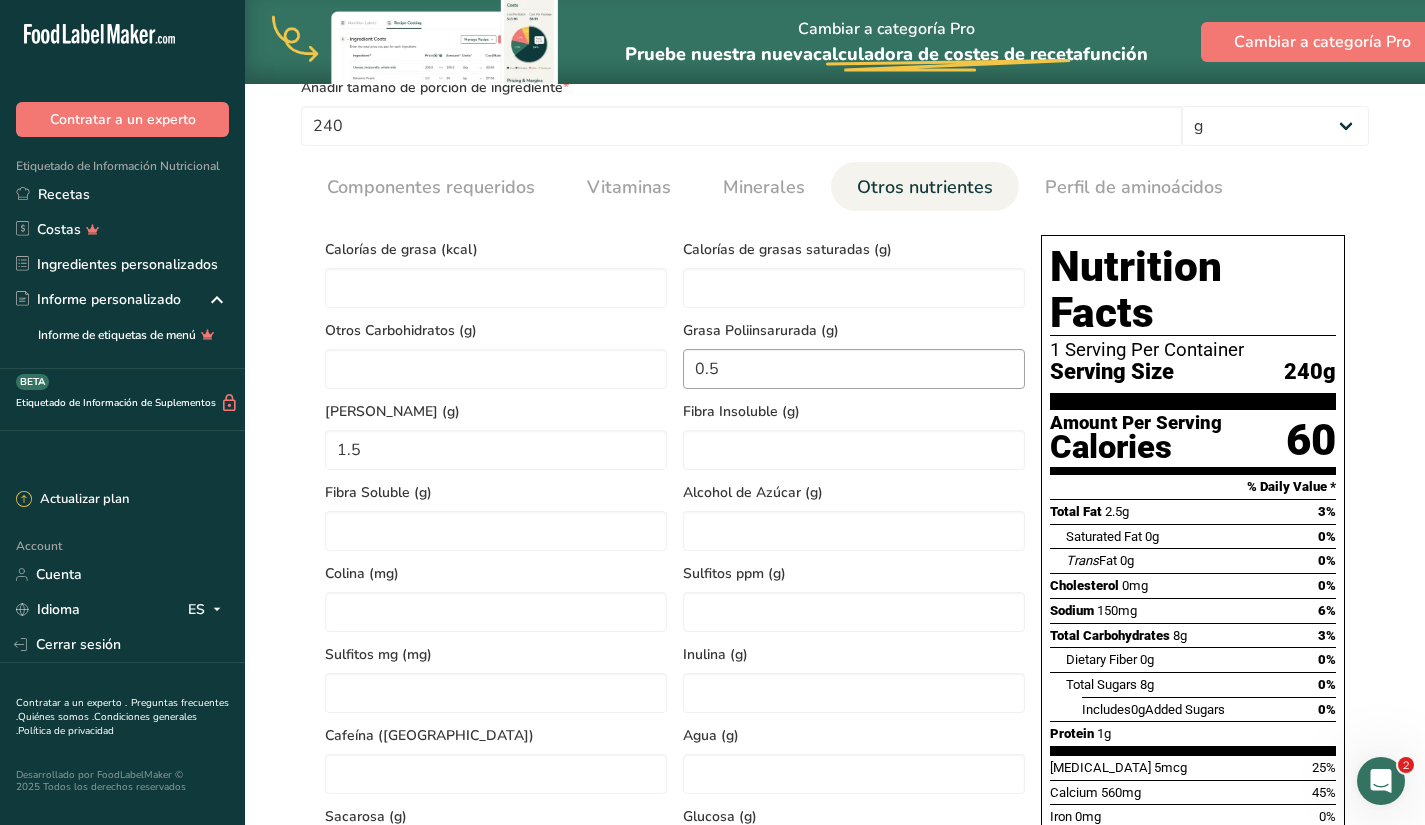 scroll, scrollTop: 690, scrollLeft: 0, axis: vertical 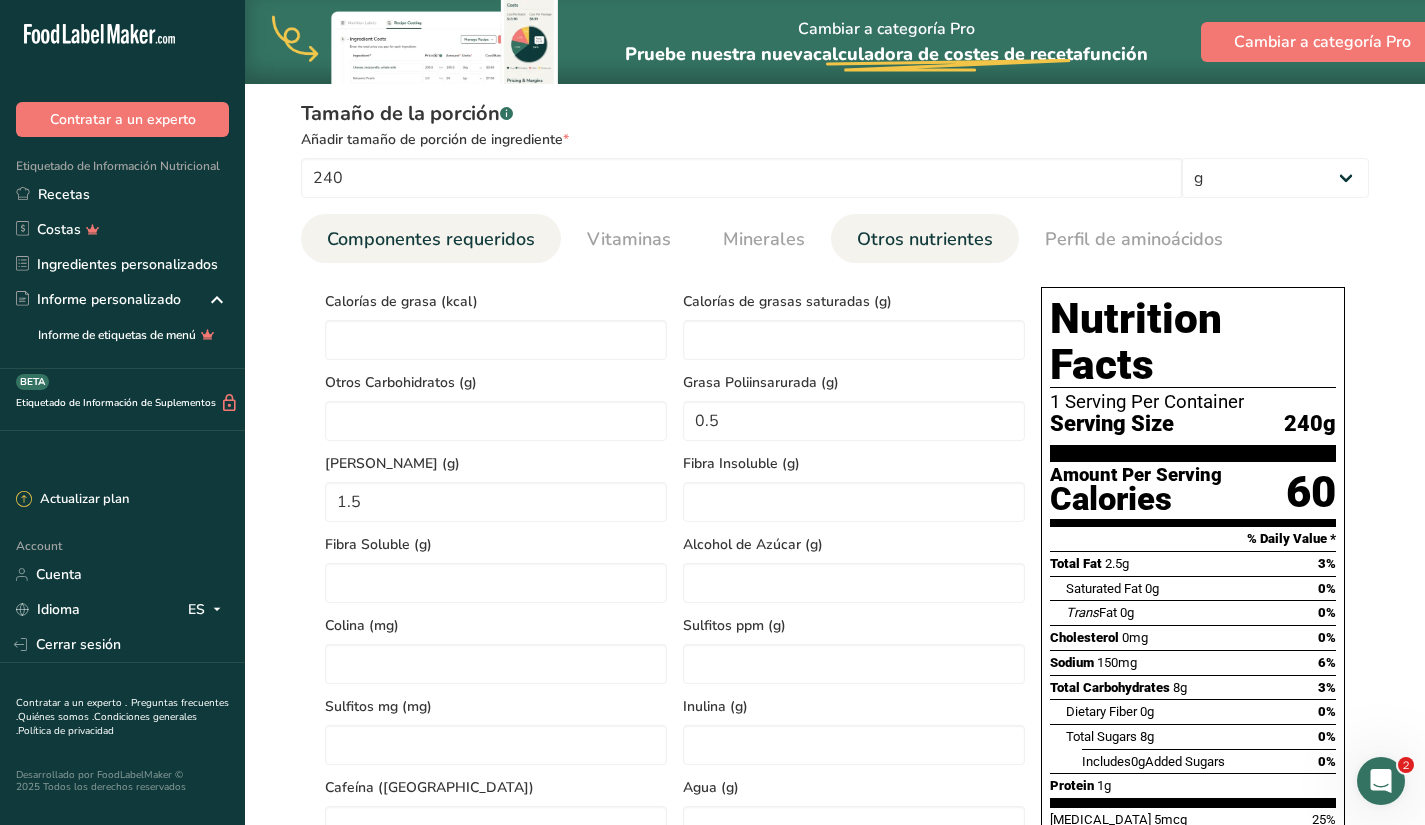 click on "Componentes requeridos" at bounding box center [431, 239] 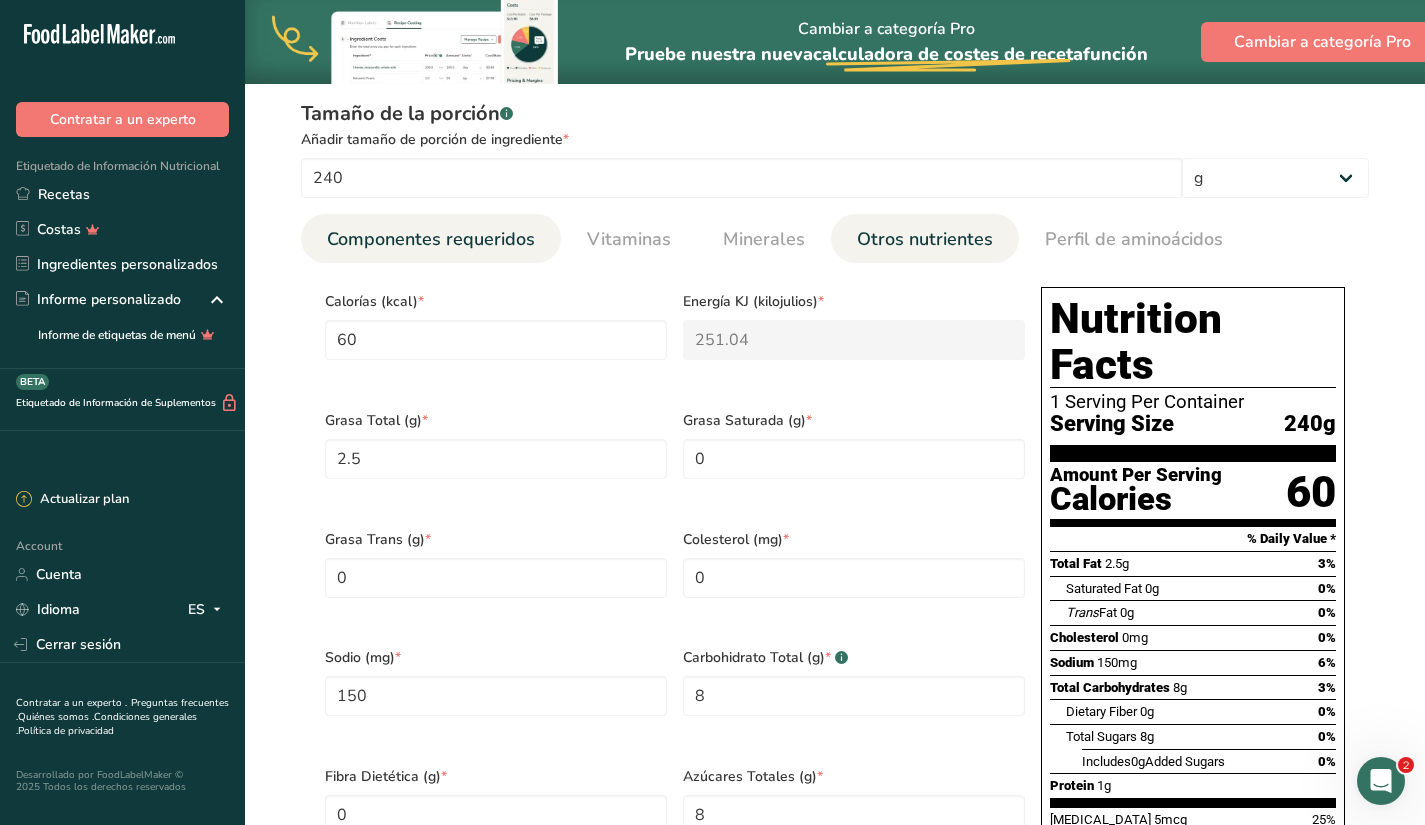 click on "Otros nutrientes" at bounding box center [925, 239] 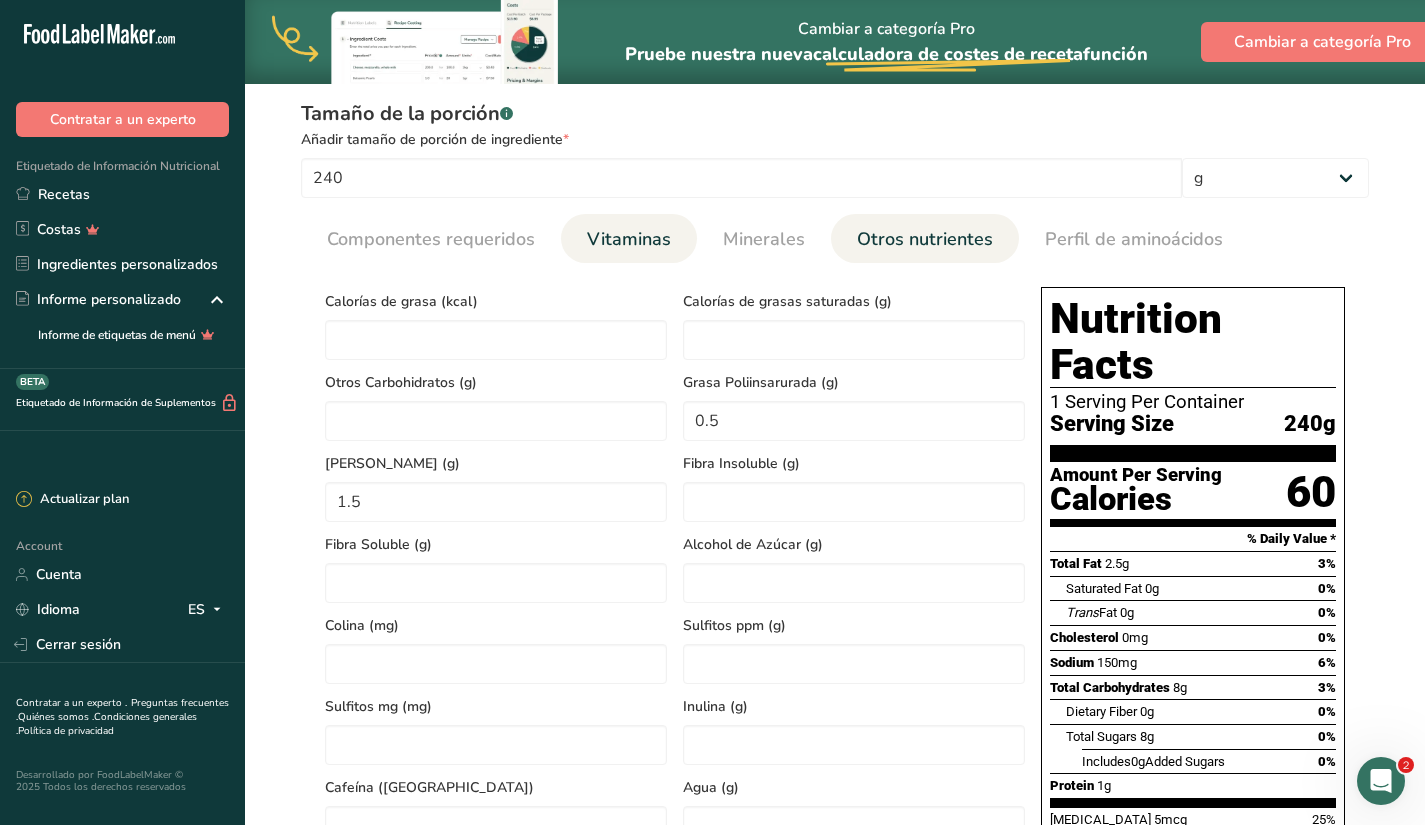 click on "Vitaminas" at bounding box center [629, 239] 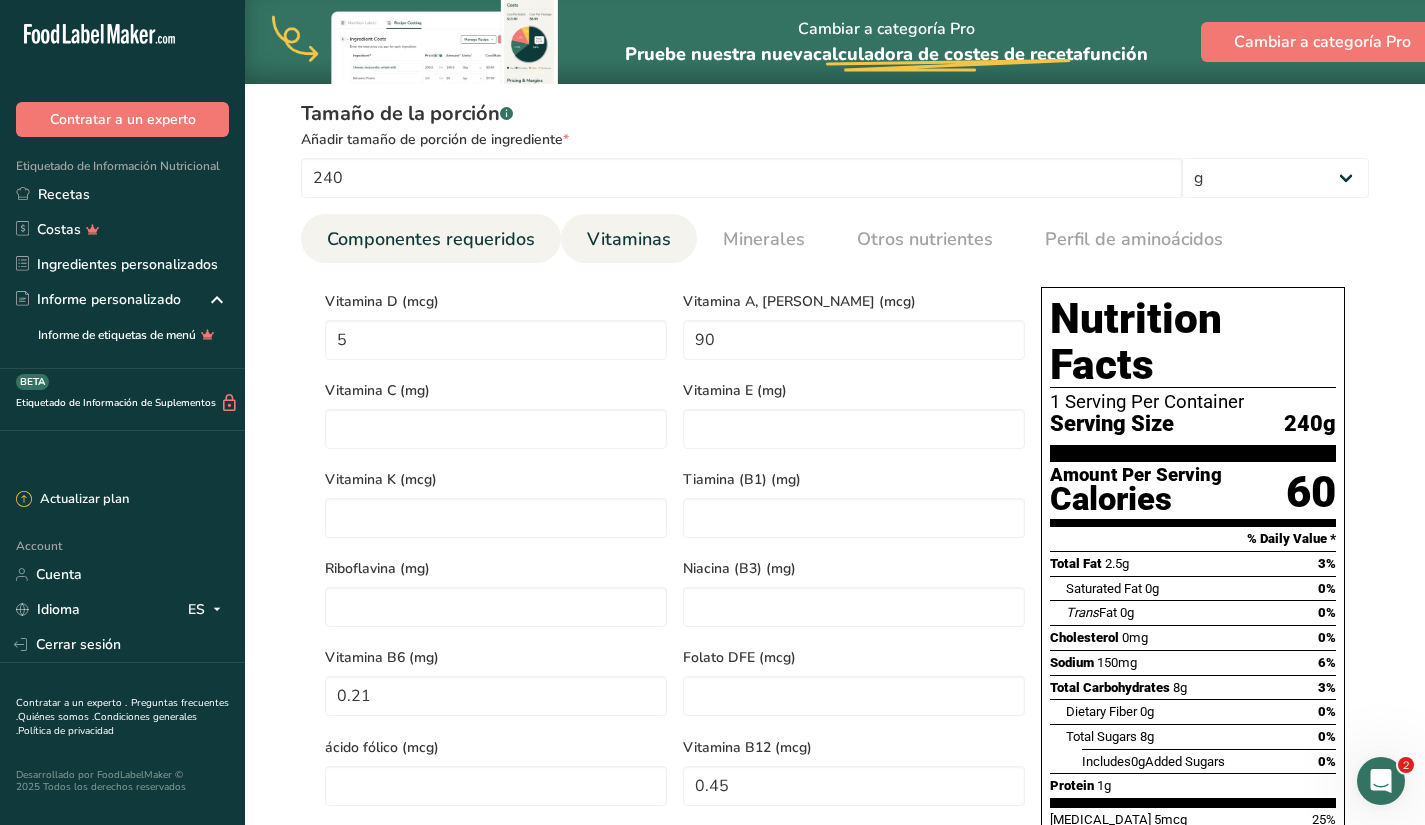 click on "Componentes requeridos" at bounding box center (431, 239) 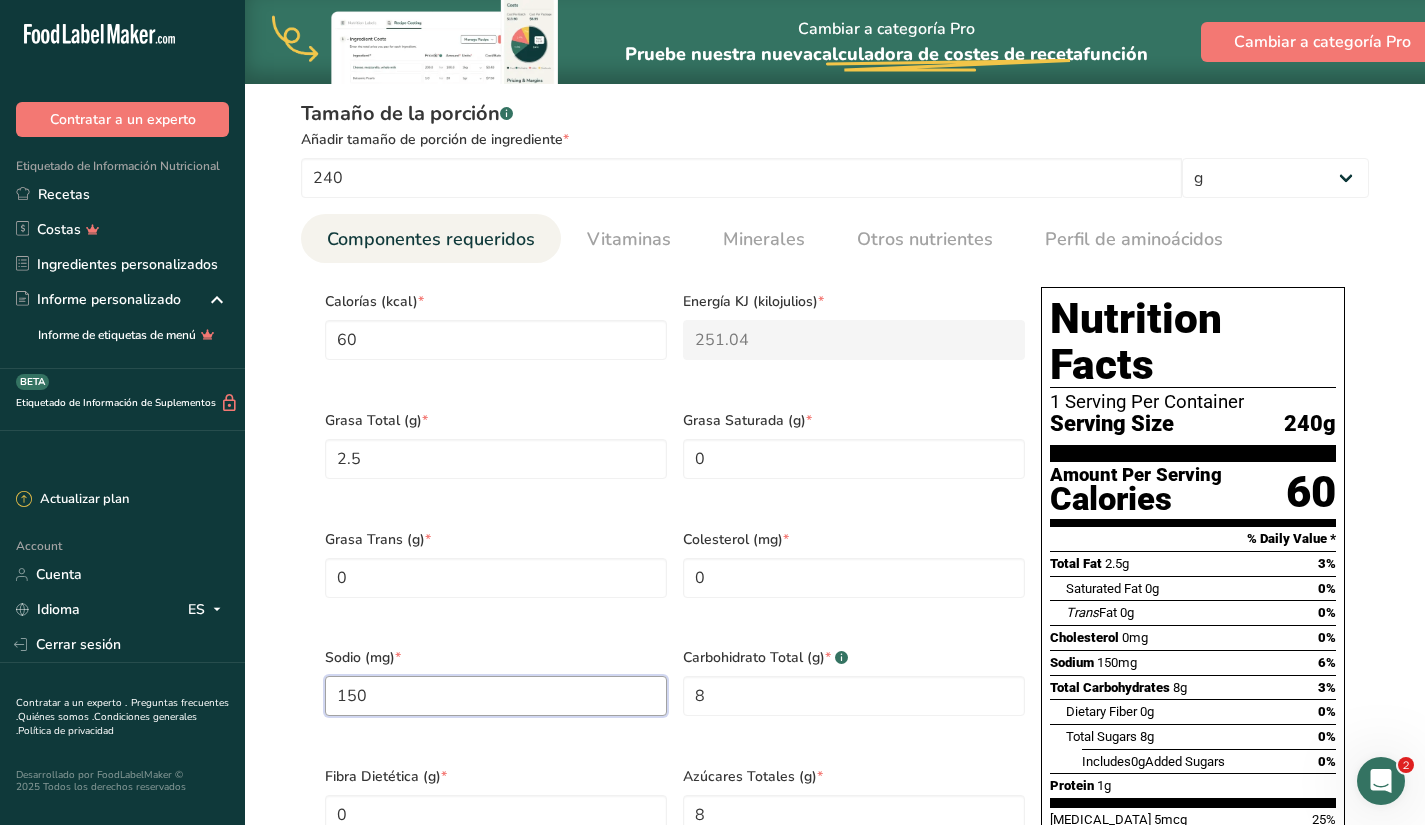 click on "150" at bounding box center (496, 696) 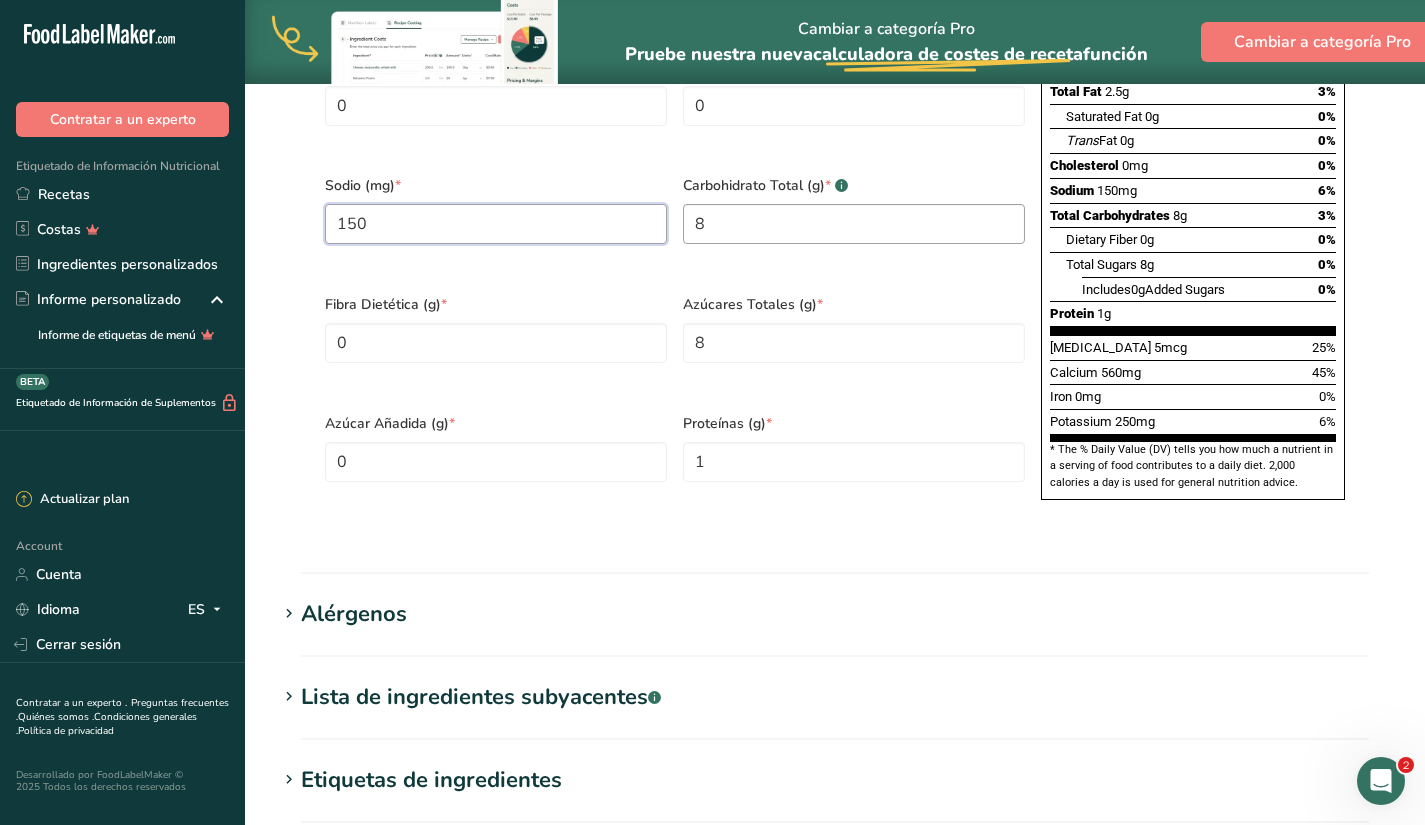 scroll, scrollTop: 1320, scrollLeft: 0, axis: vertical 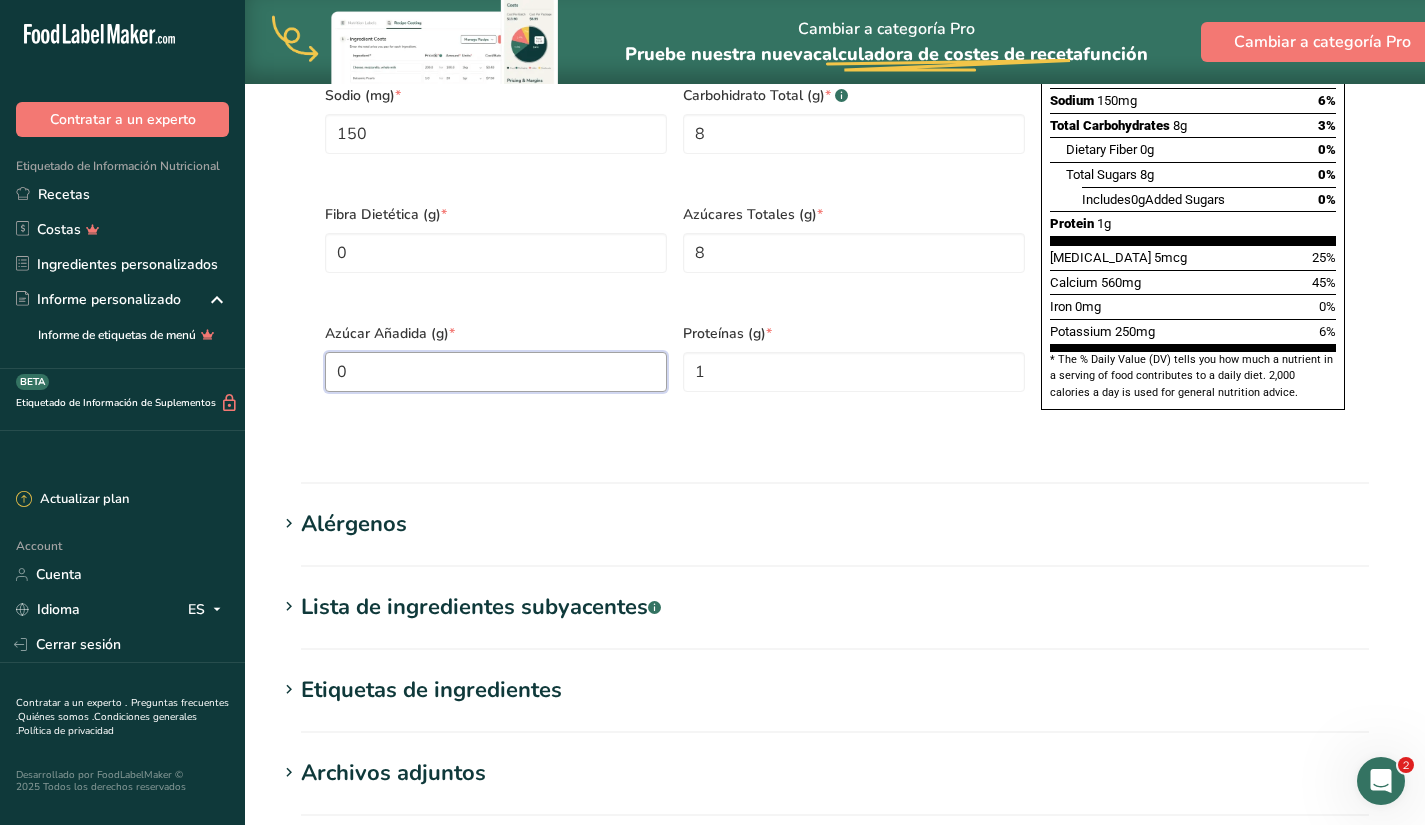 click on "0" at bounding box center (496, 372) 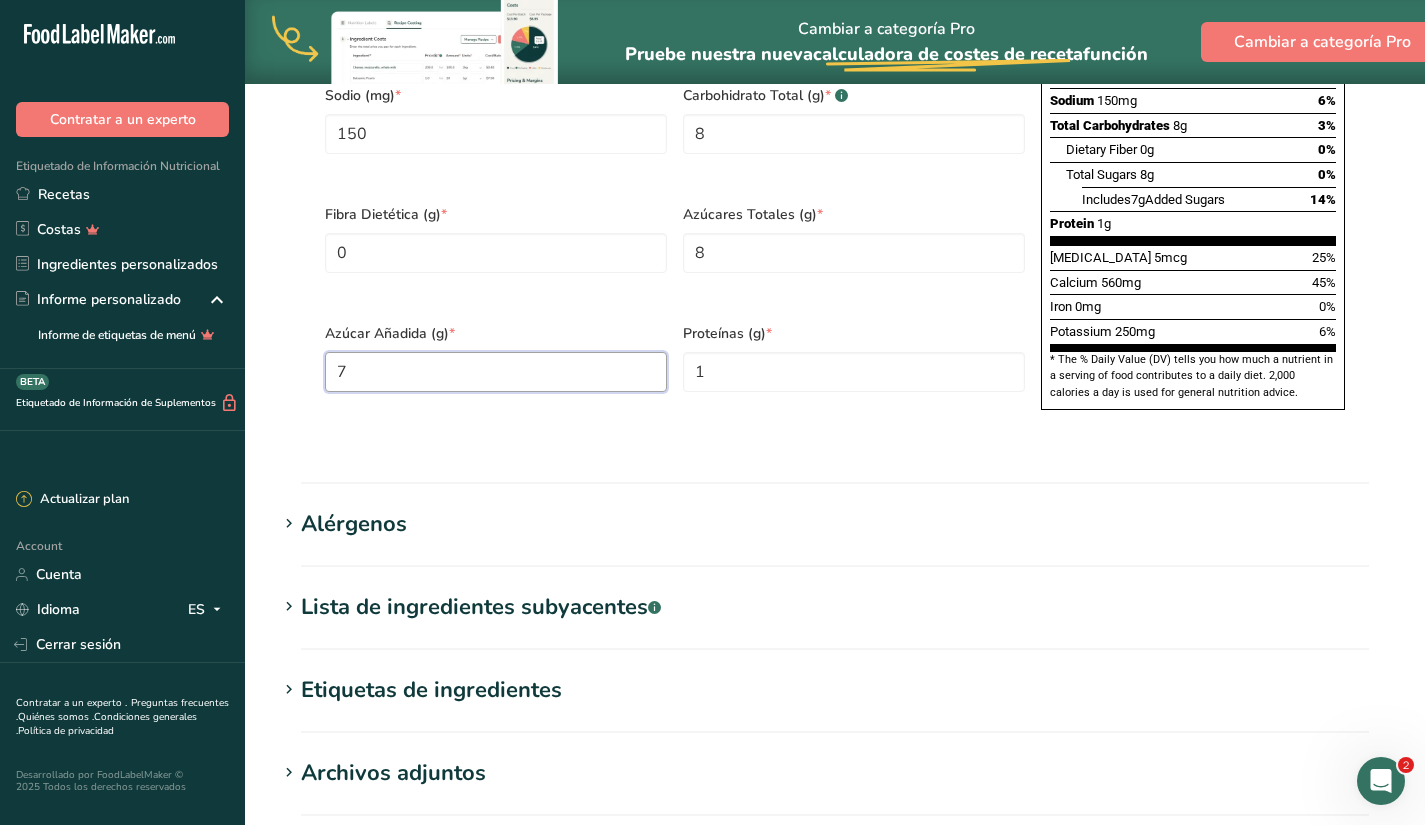 type on "7" 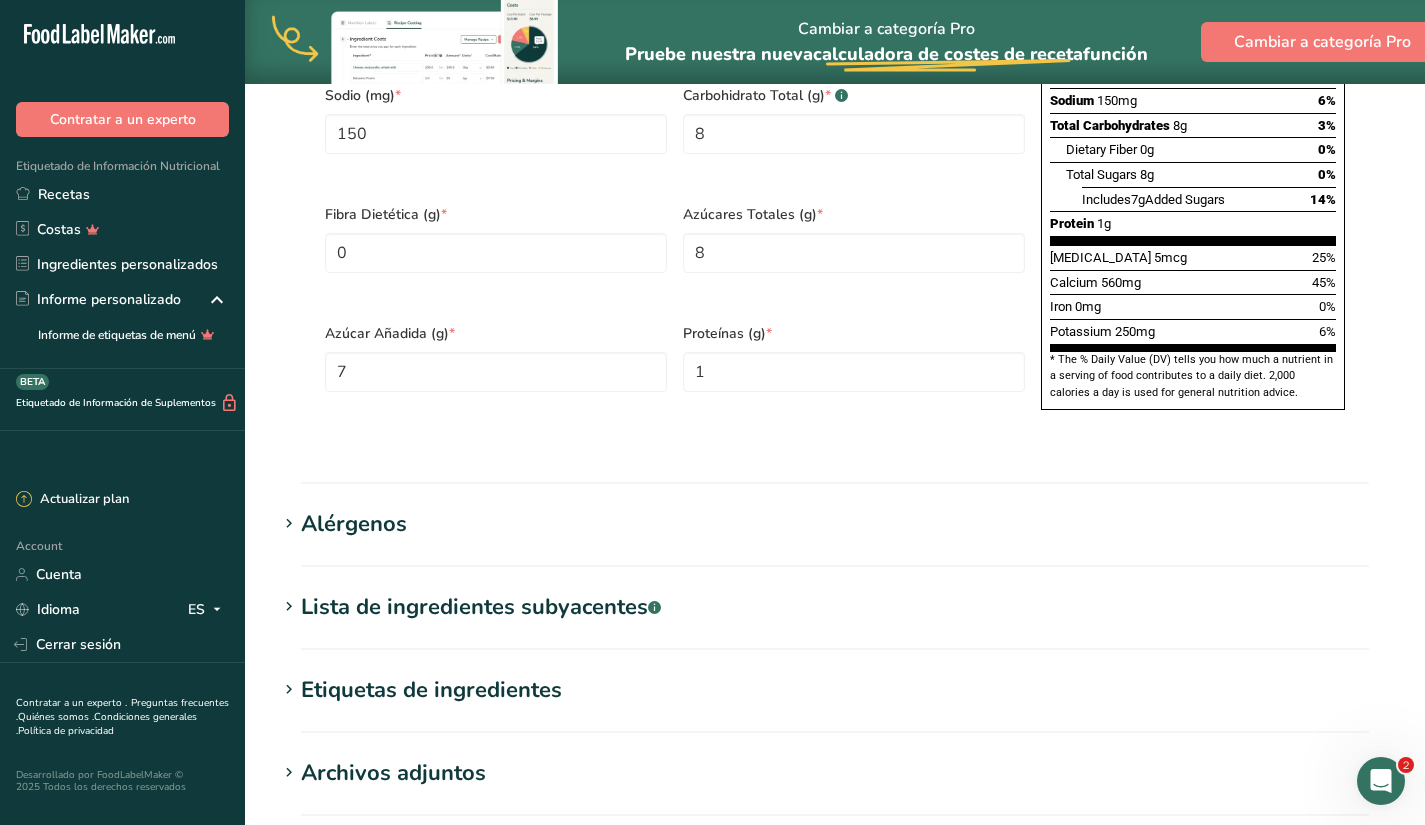 click on "Tamaño de la porción
.a-a{fill:#347362;}.b-a{fill:#fff;}
Añadir tamaño de porción de ingrediente *   240
g
kg
mg
mcg
libras
onza
[GEOGRAPHIC_DATA]
mL
onza líquida
[GEOGRAPHIC_DATA]
cucharadita
[GEOGRAPHIC_DATA]
Cuarto de [GEOGRAPHIC_DATA]
galón
Componentes requeridos Vitaminas Minerales Otros nutrientes Perfil de aminoácidos
Calorías
(kcal) *     60
Energía KJ
(kilojulios) *     251.04 *     2.5 *     0 *     0" at bounding box center [835, -9] 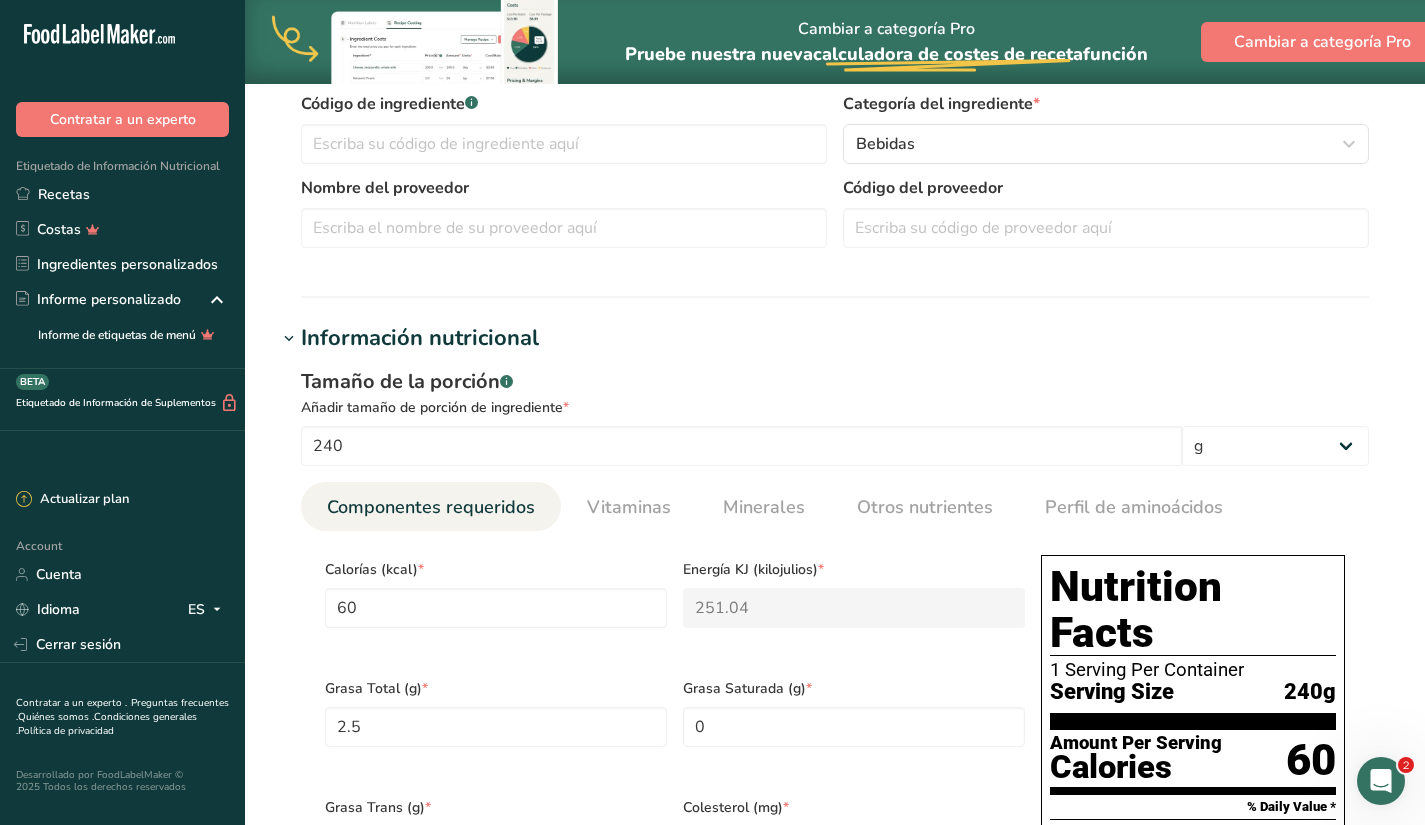 scroll, scrollTop: 427, scrollLeft: 0, axis: vertical 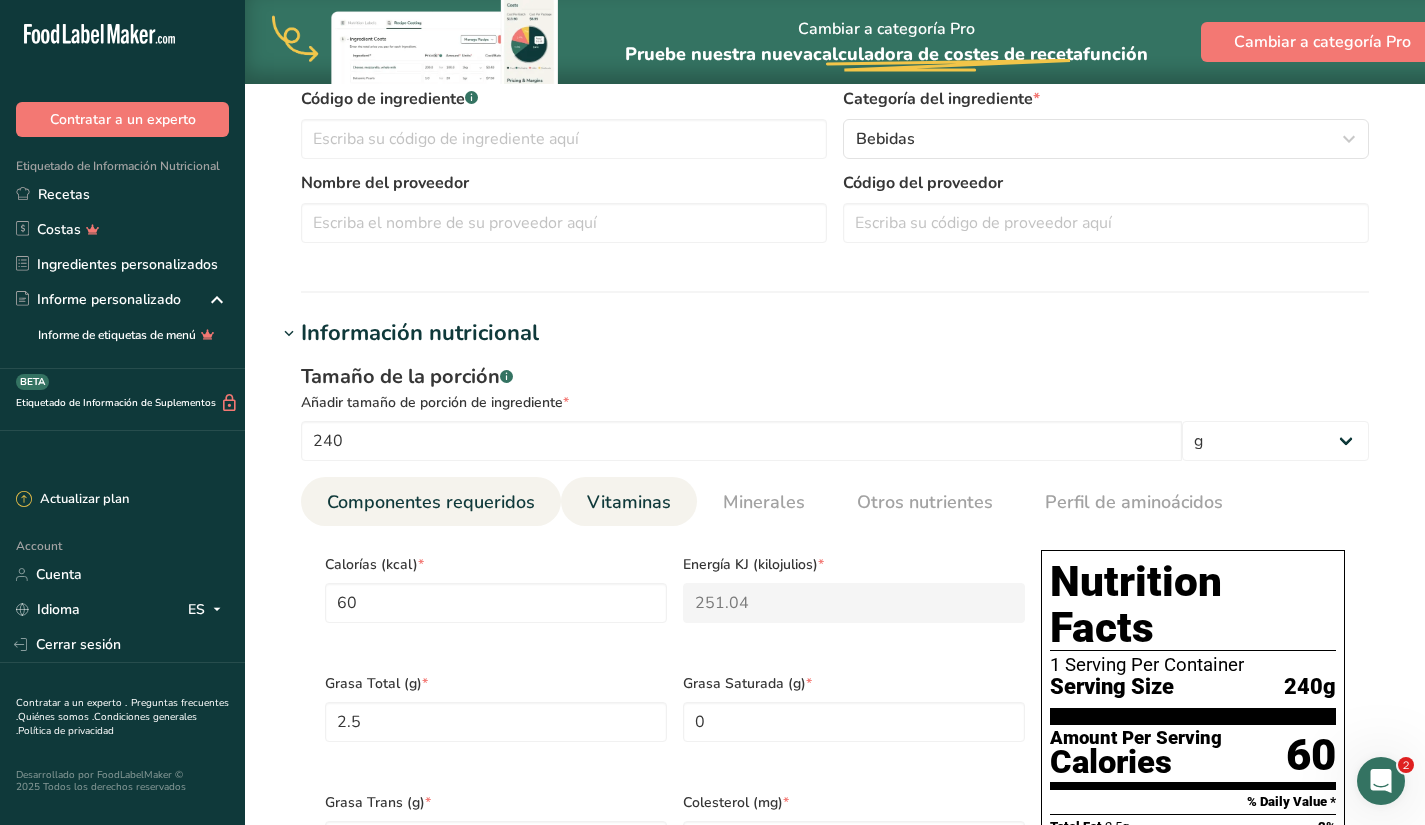 click on "Vitaminas" at bounding box center [629, 502] 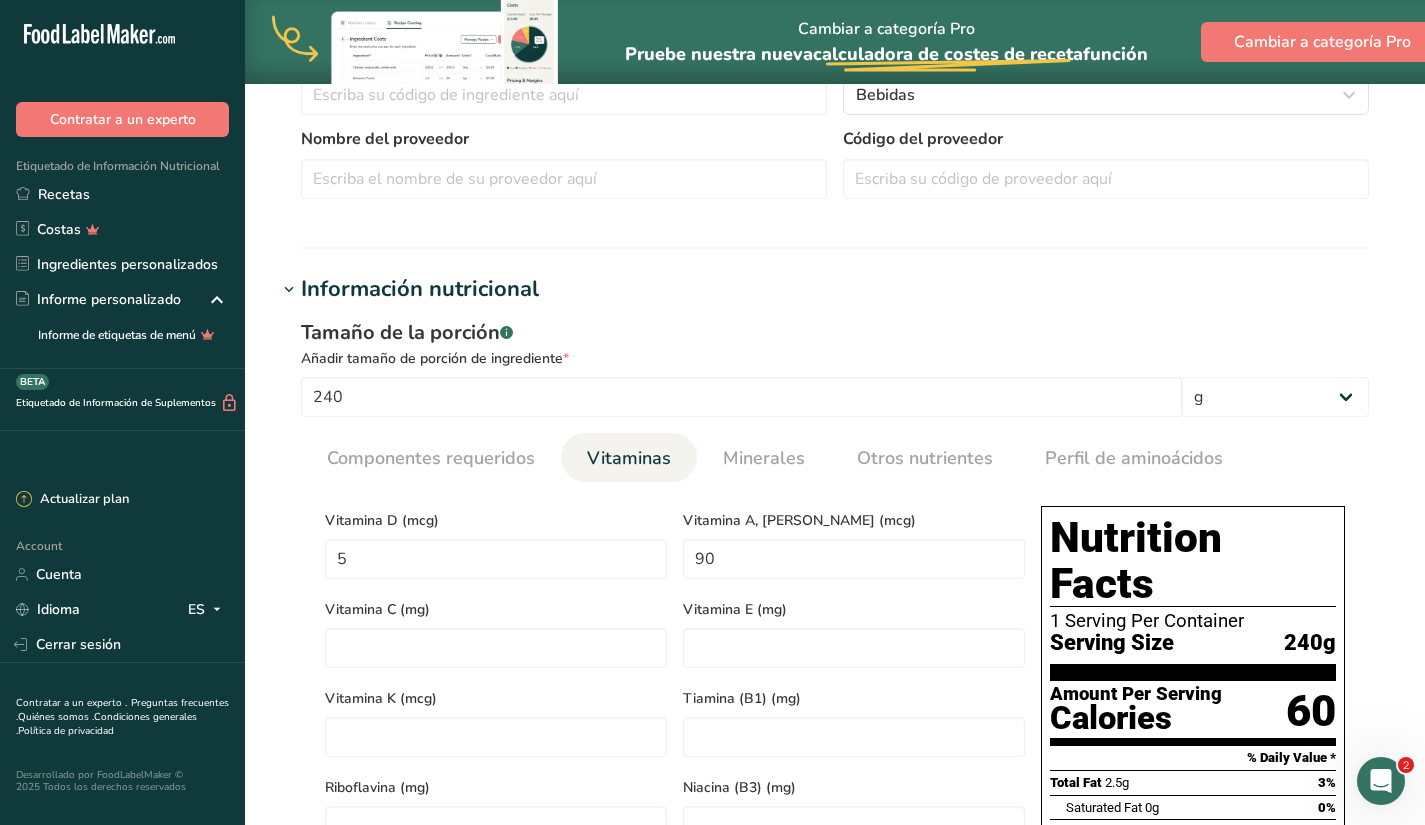 scroll, scrollTop: 525, scrollLeft: 0, axis: vertical 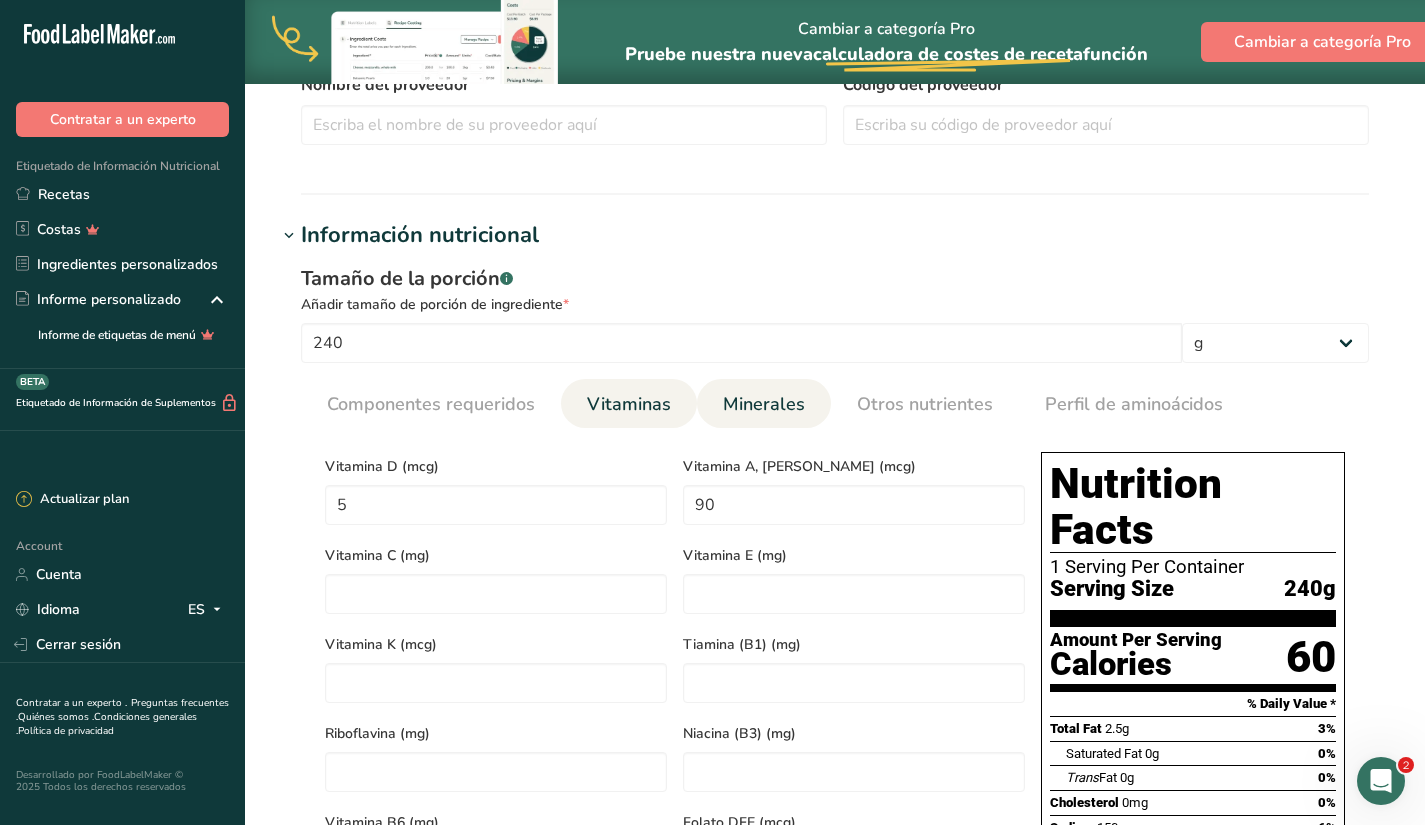 click on "Minerales" at bounding box center (764, 404) 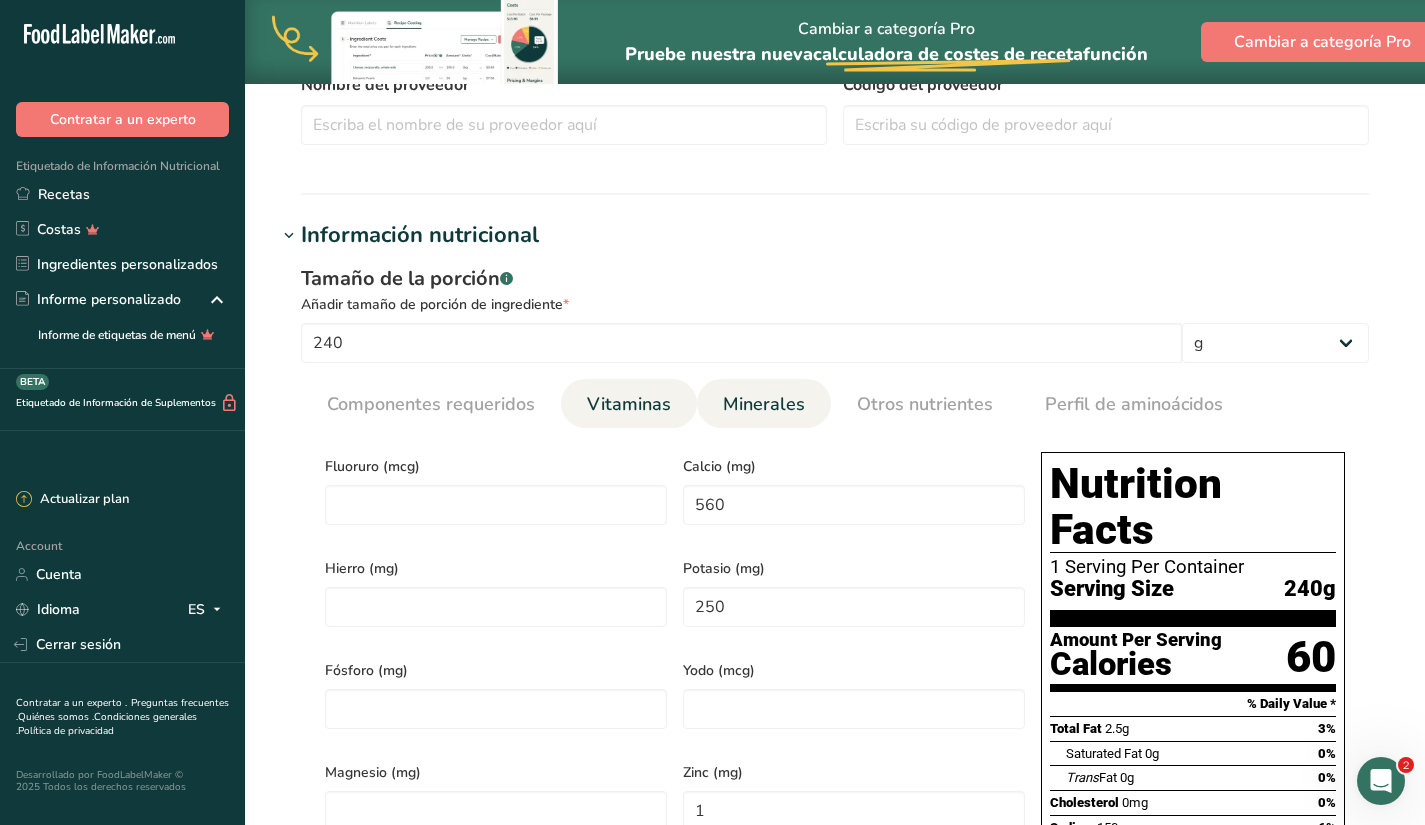 click on "Vitaminas" at bounding box center (629, 404) 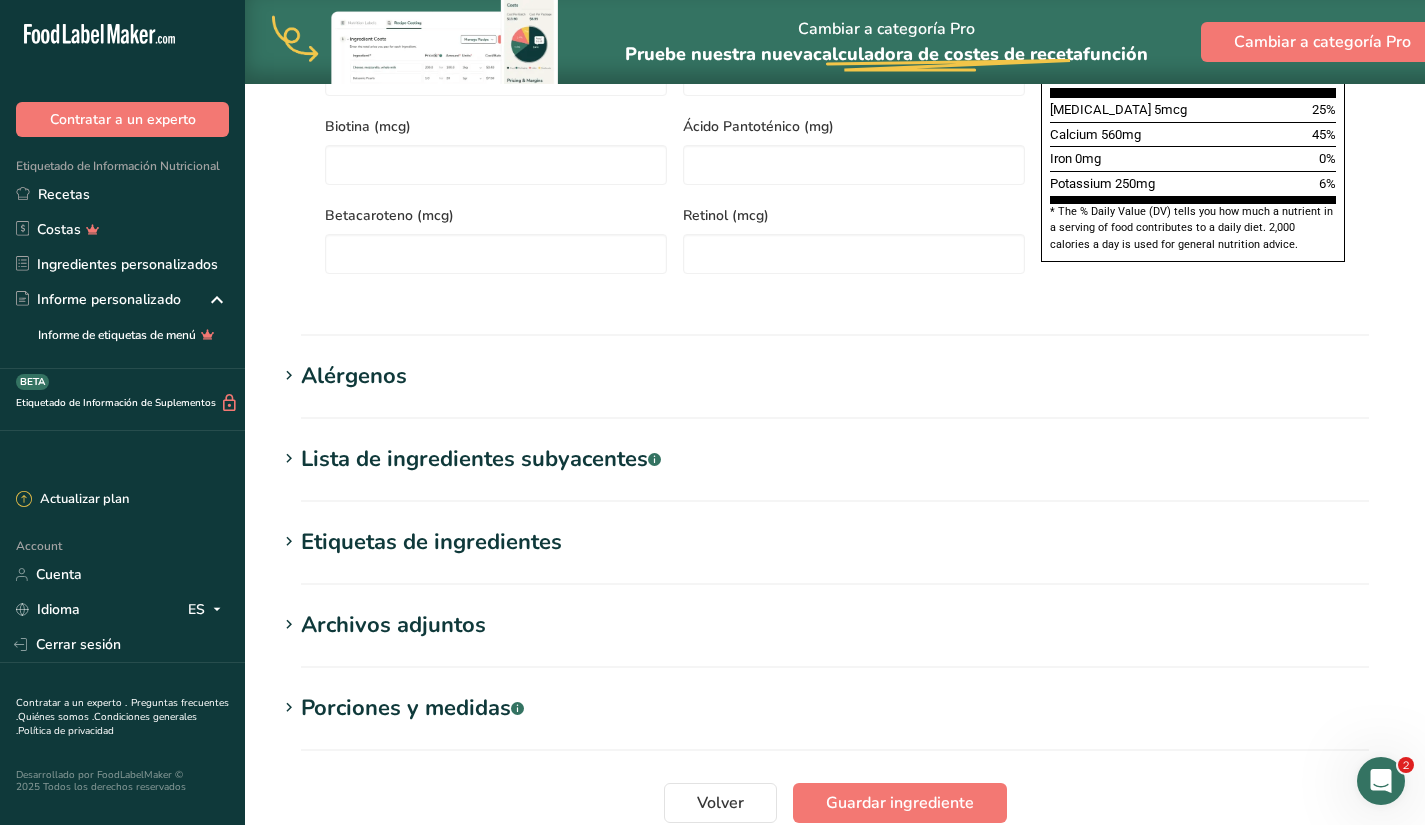 scroll, scrollTop: 1522, scrollLeft: 0, axis: vertical 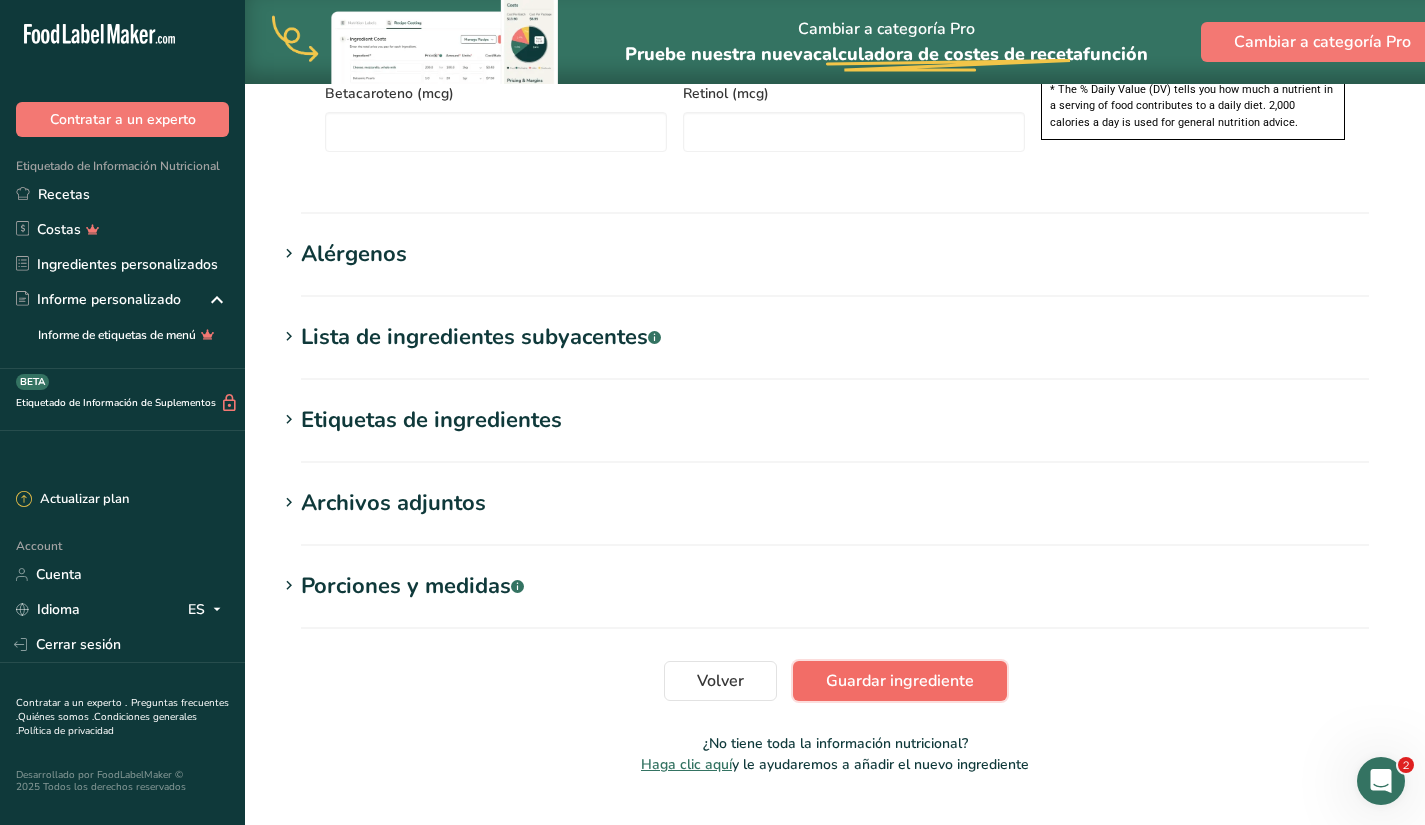 click on "Guardar ingrediente" at bounding box center [900, 681] 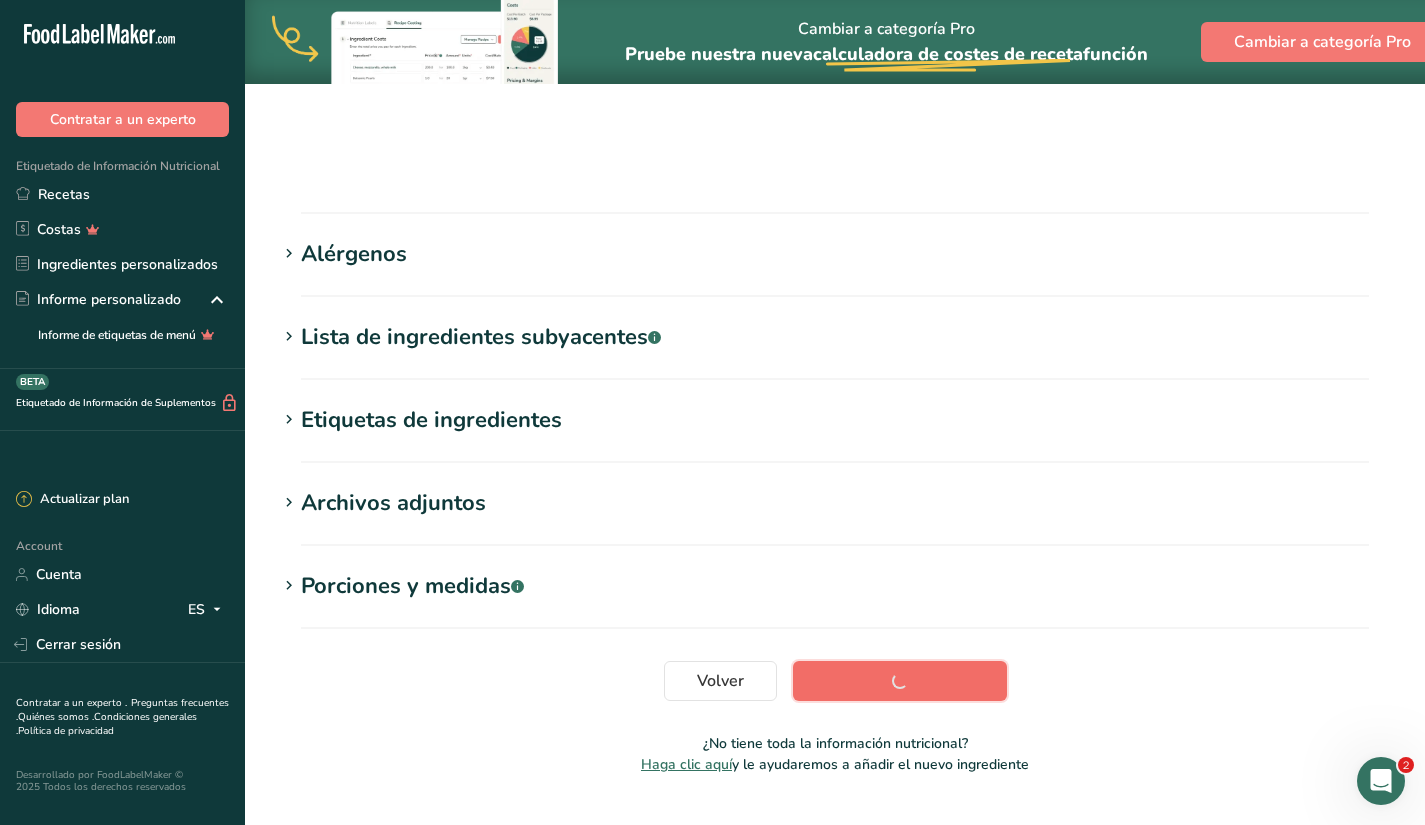 scroll, scrollTop: 233, scrollLeft: 0, axis: vertical 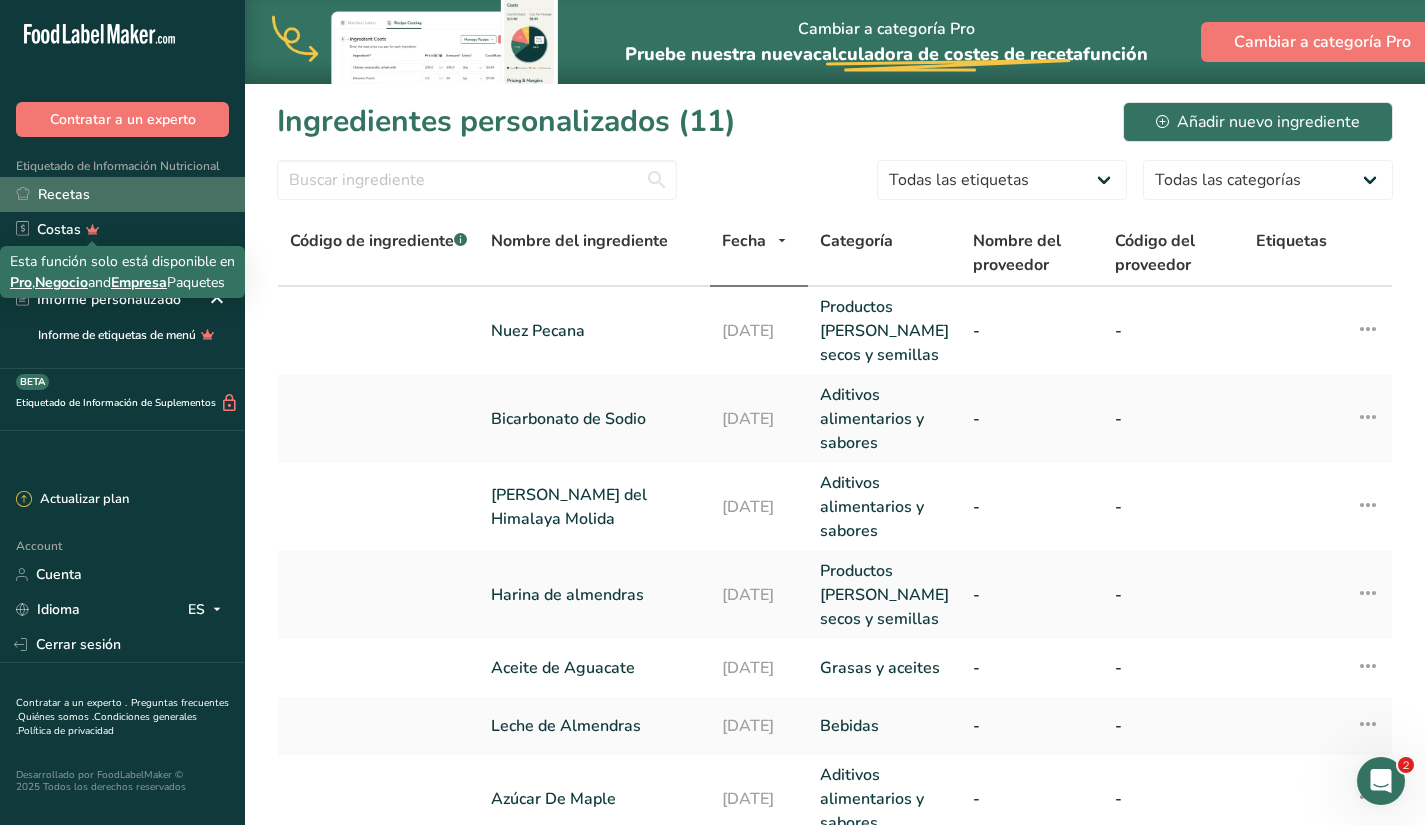 click on "Recetas" at bounding box center (122, 194) 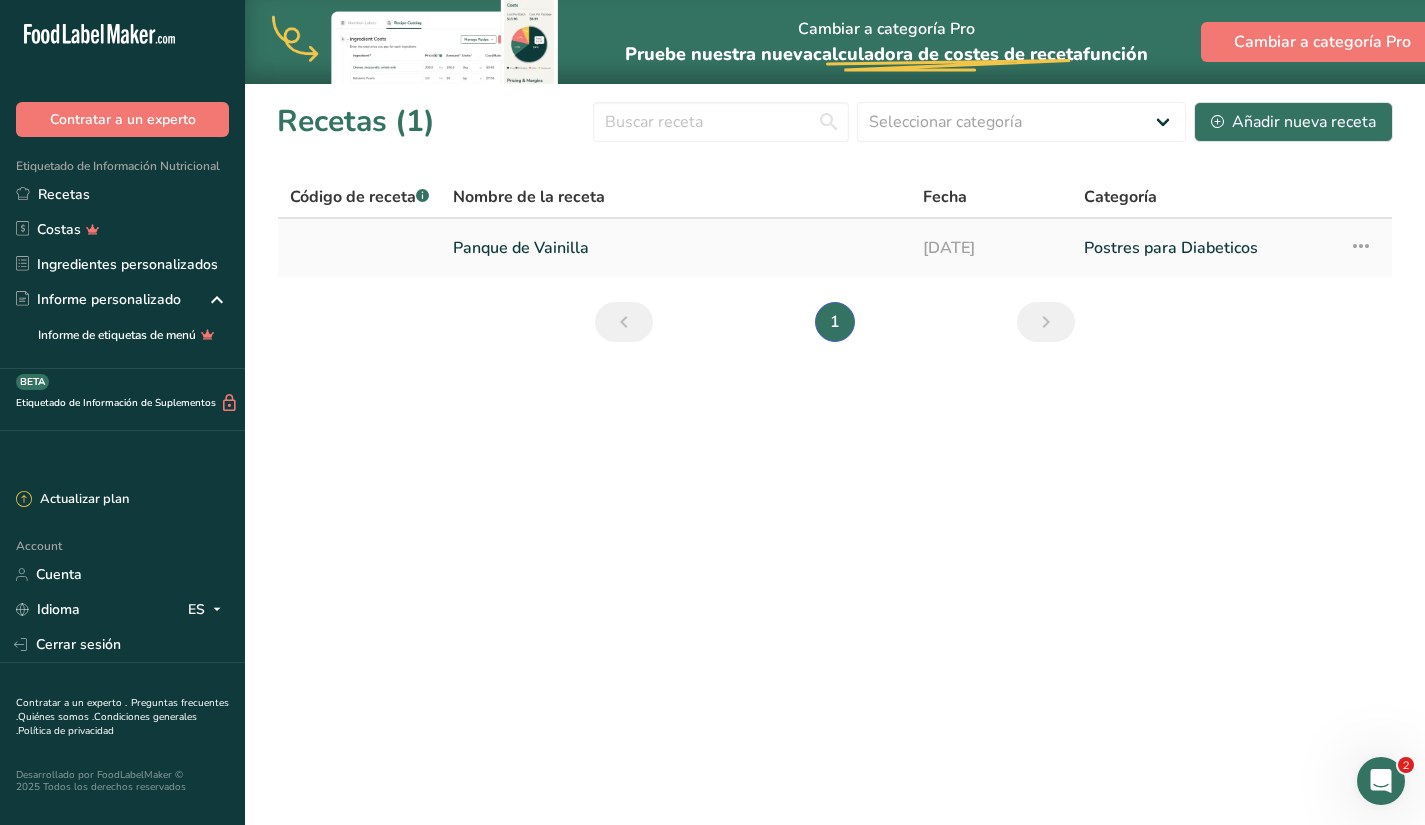 click on "Panque de Vainilla" at bounding box center (676, 248) 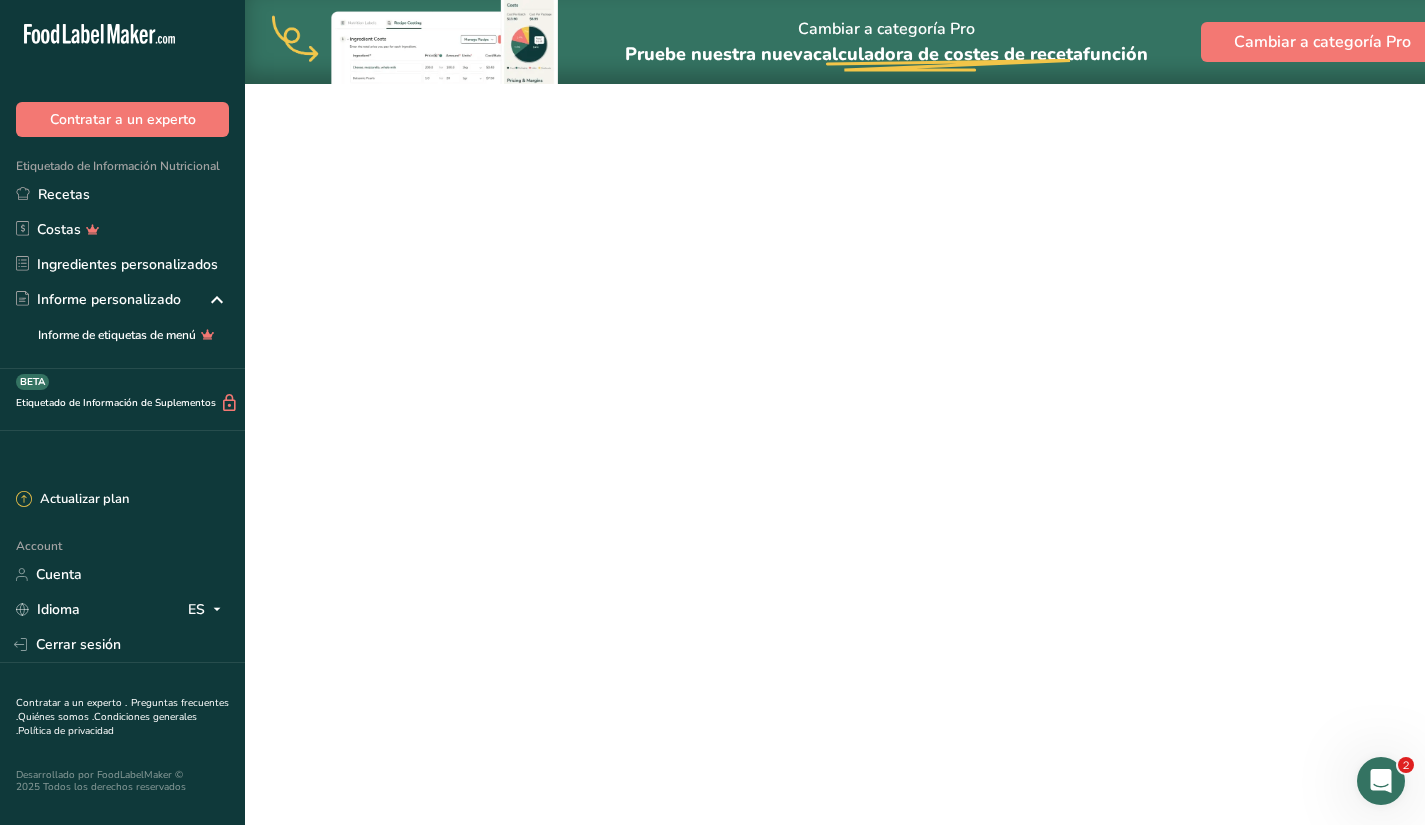 click on "Panque de Vainilla" at bounding box center (676, 248) 